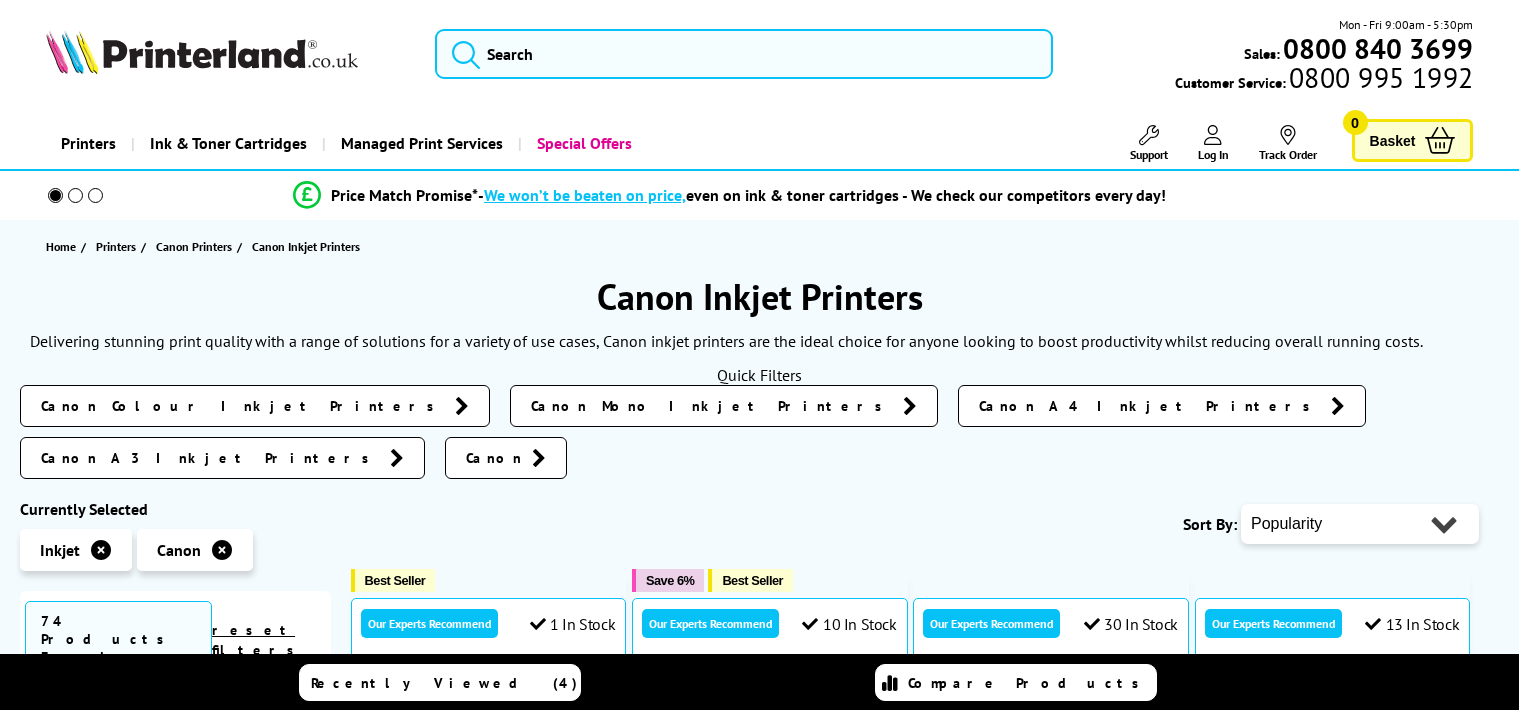 scroll, scrollTop: 0, scrollLeft: 0, axis: both 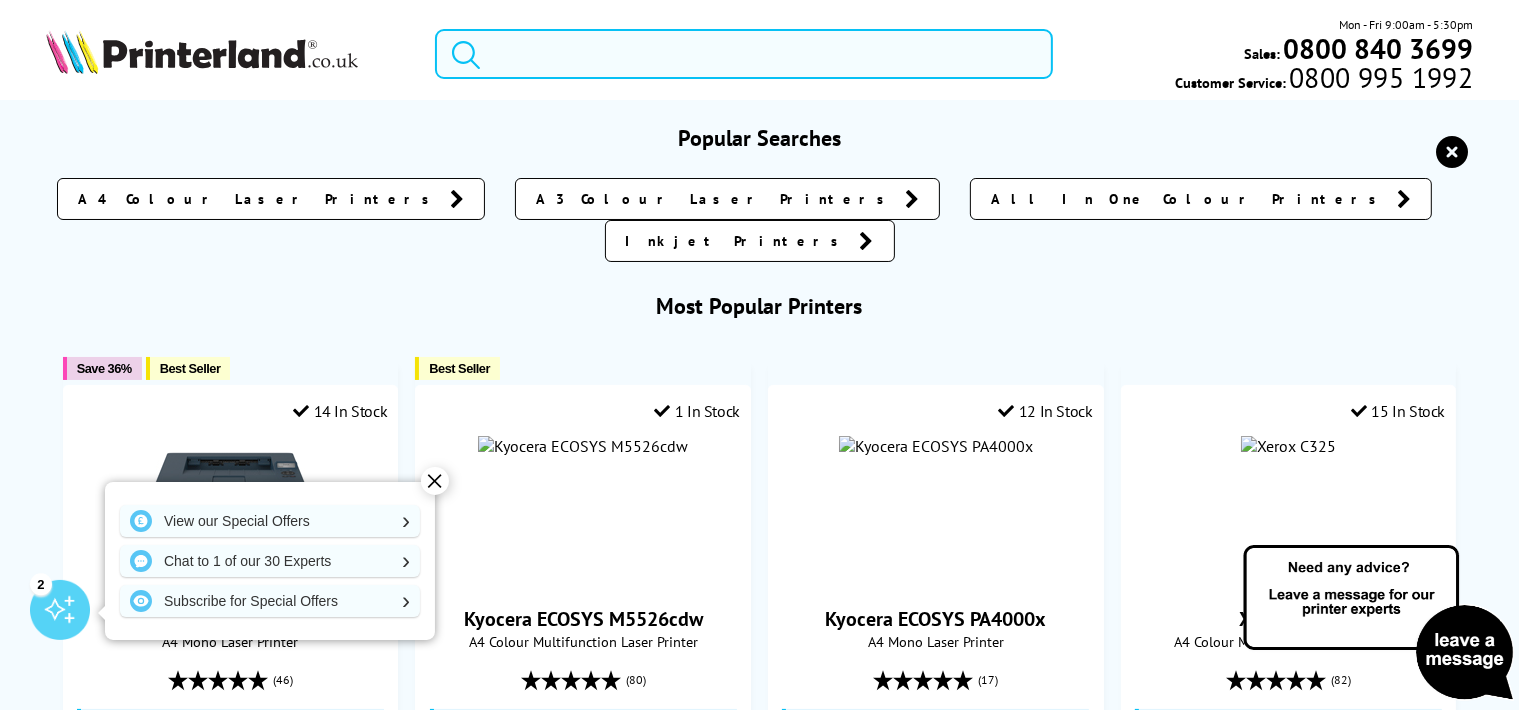 click at bounding box center [744, 54] 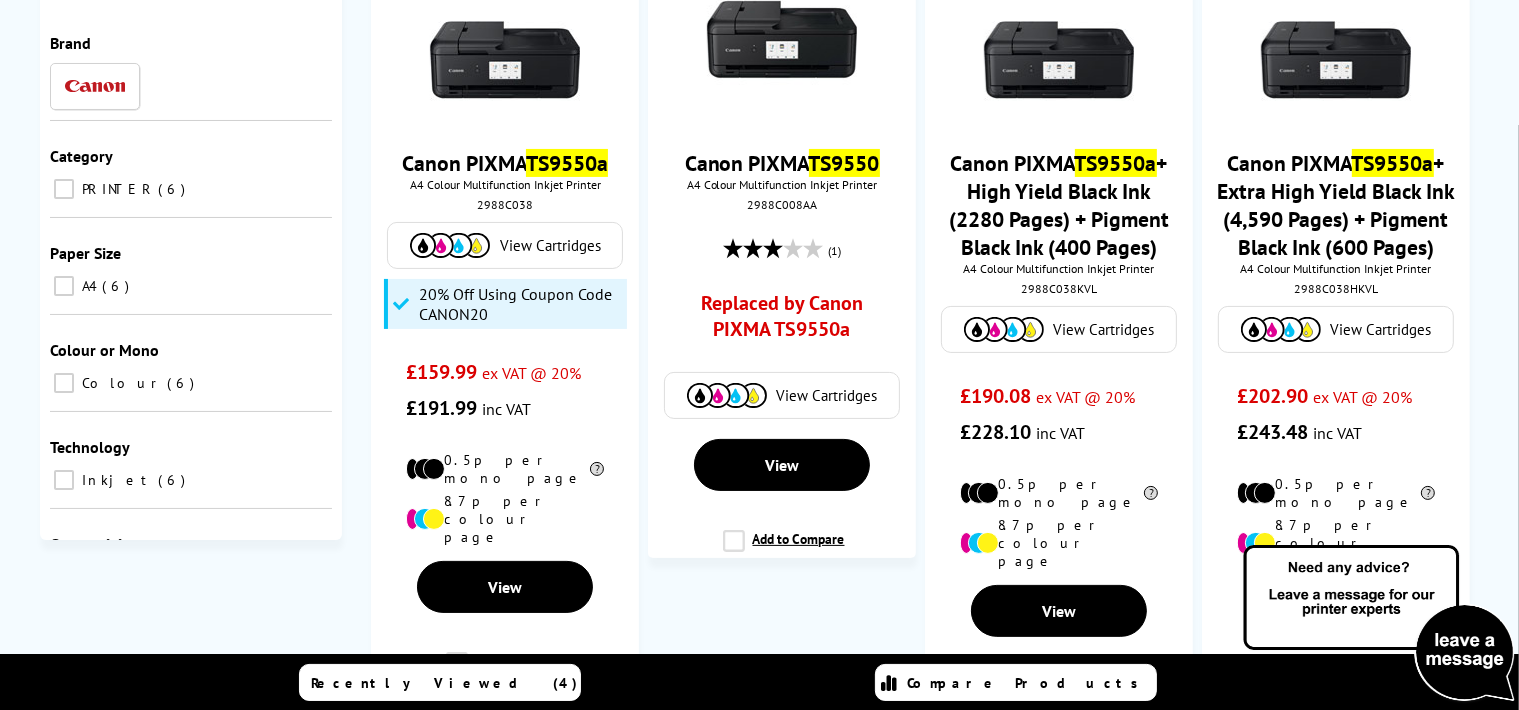scroll, scrollTop: 300, scrollLeft: 0, axis: vertical 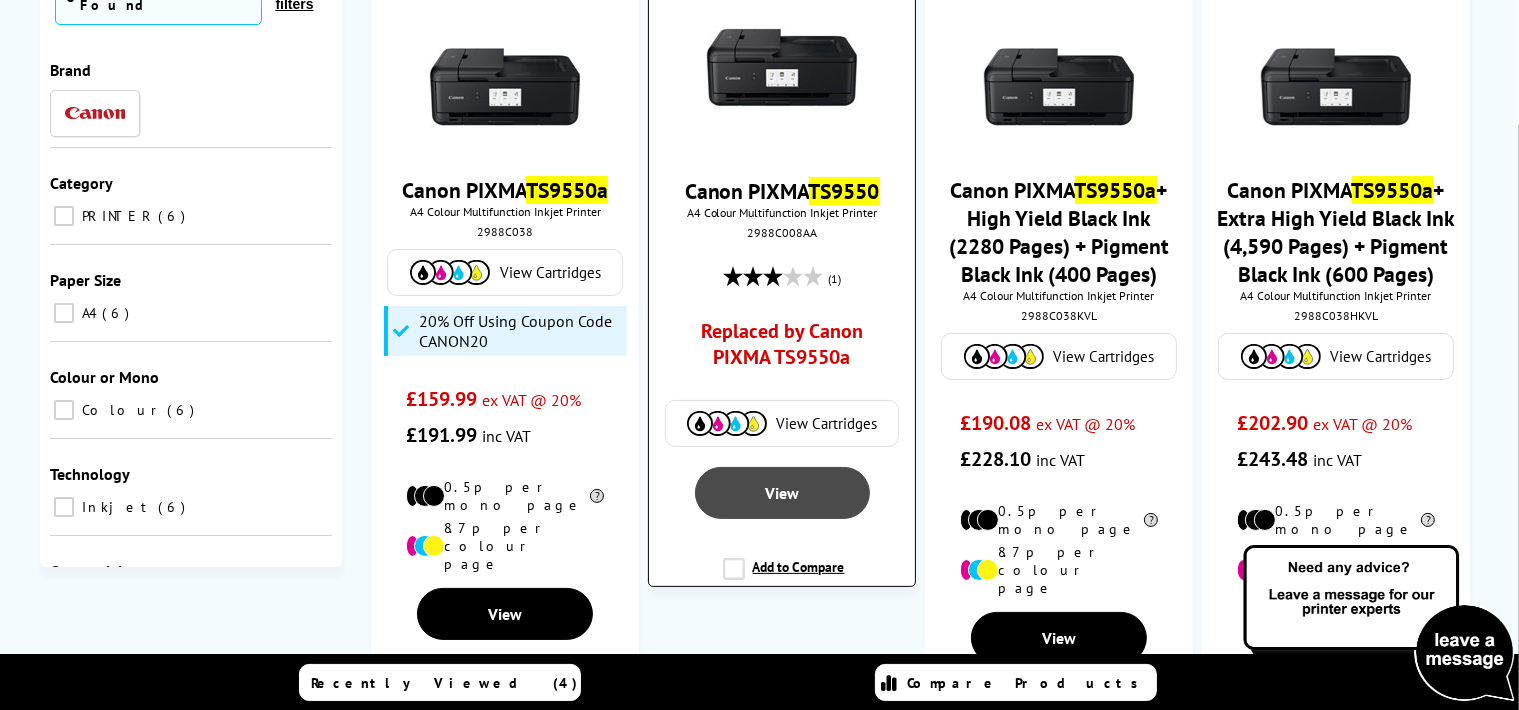 type on "TS9550c" 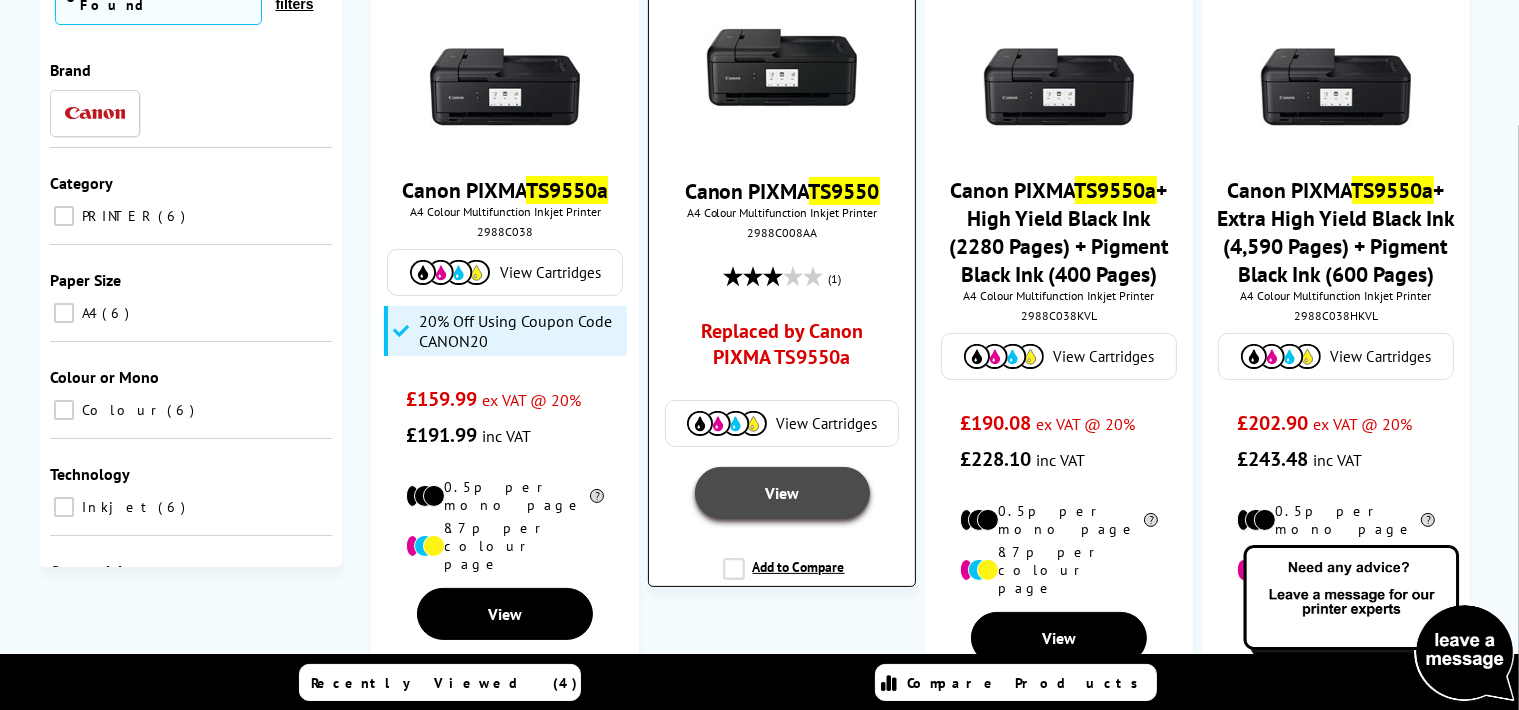 click on "View" at bounding box center [782, 493] 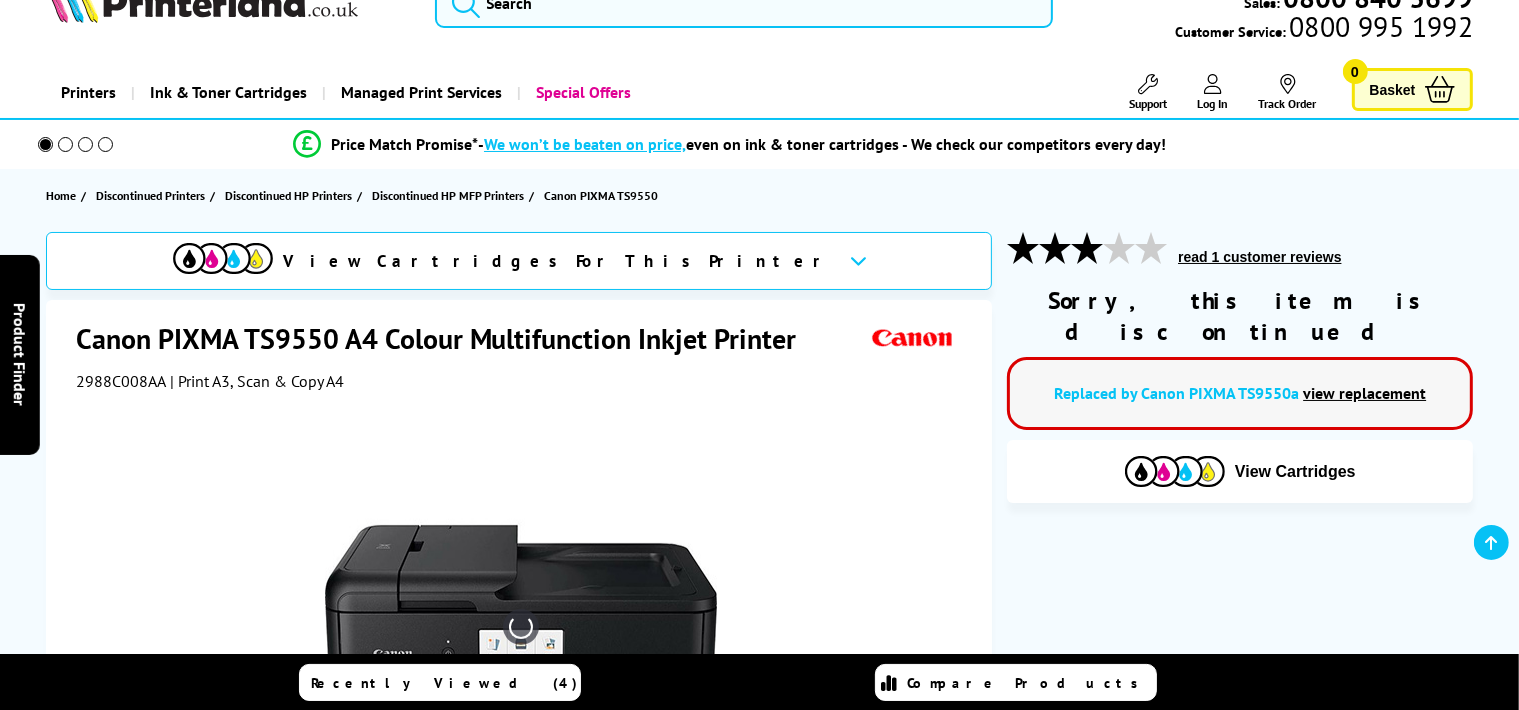 scroll, scrollTop: 200, scrollLeft: 0, axis: vertical 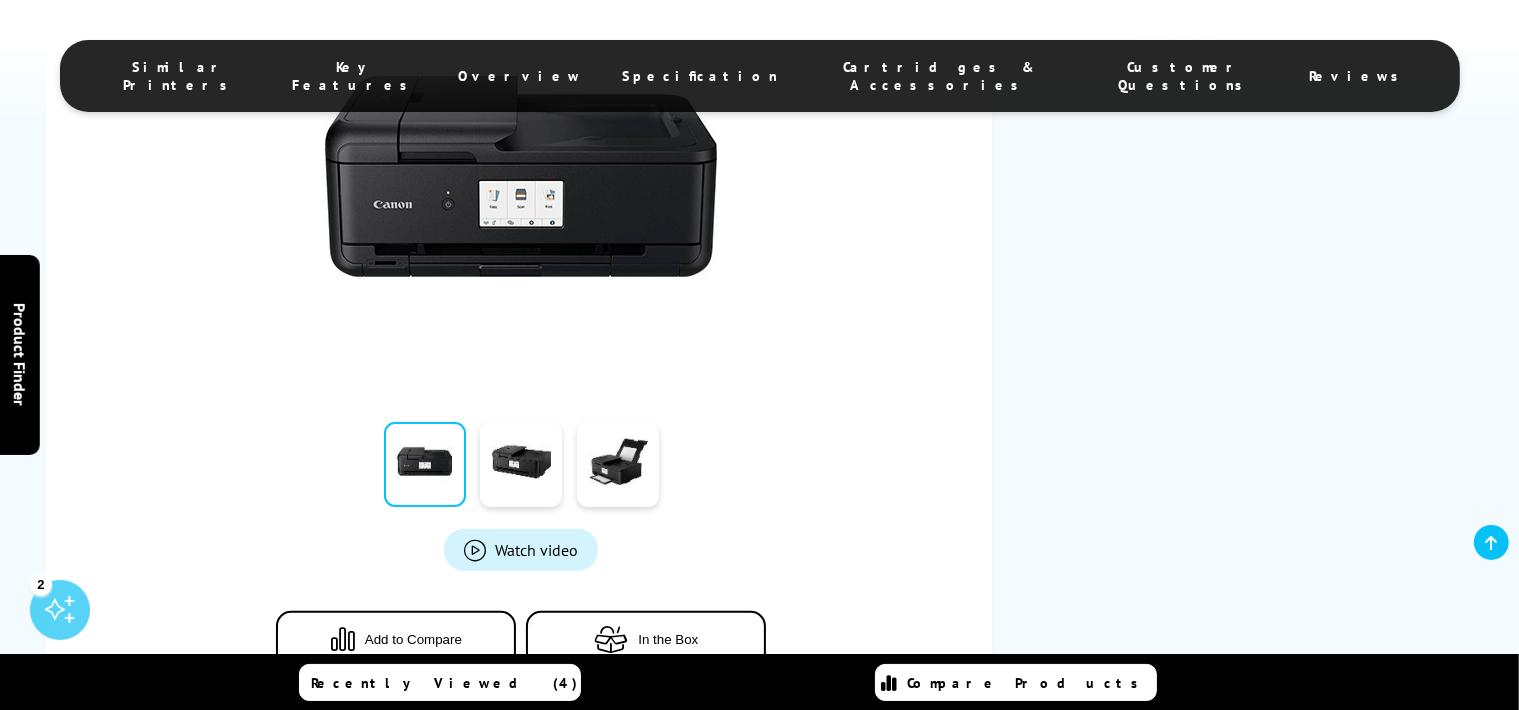 click on "Watch video" at bounding box center [536, 550] 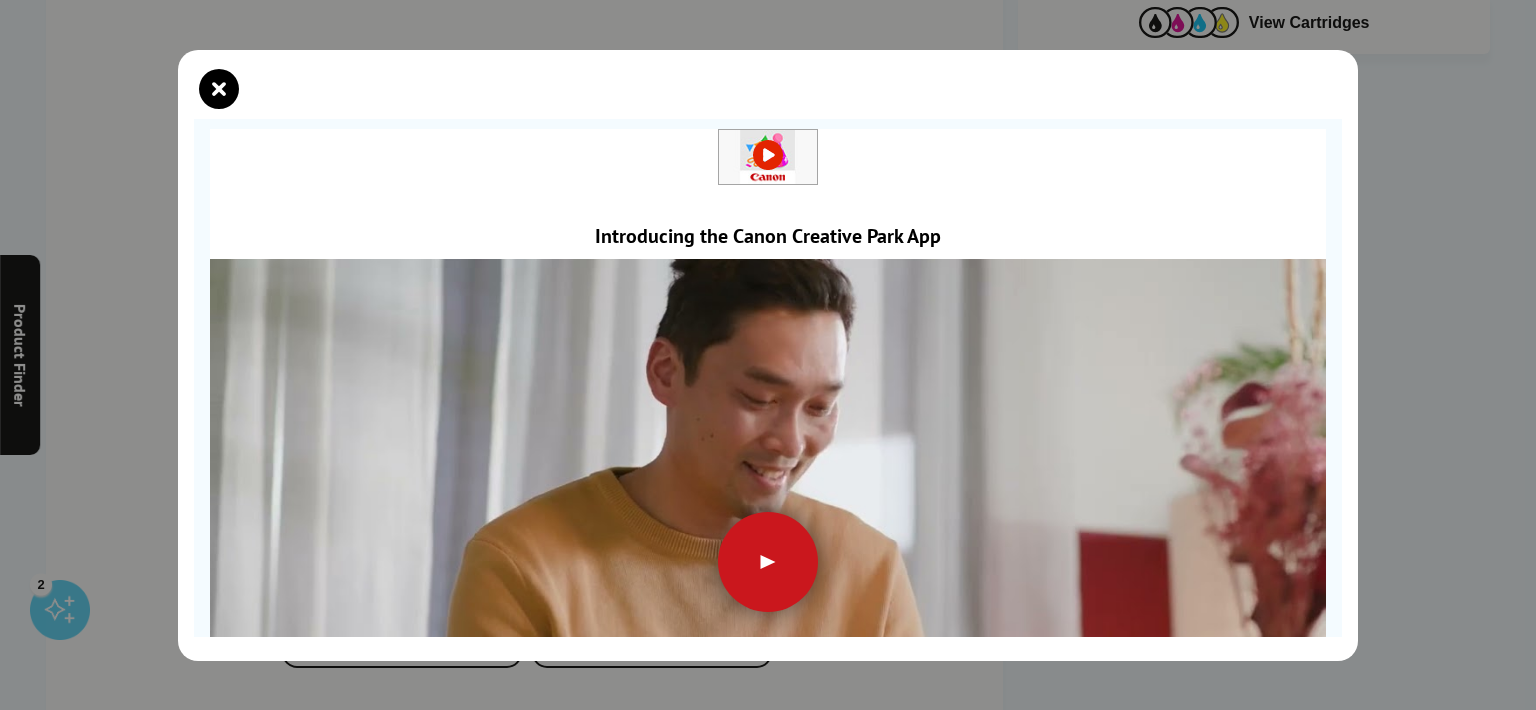 click at bounding box center (768, 562) 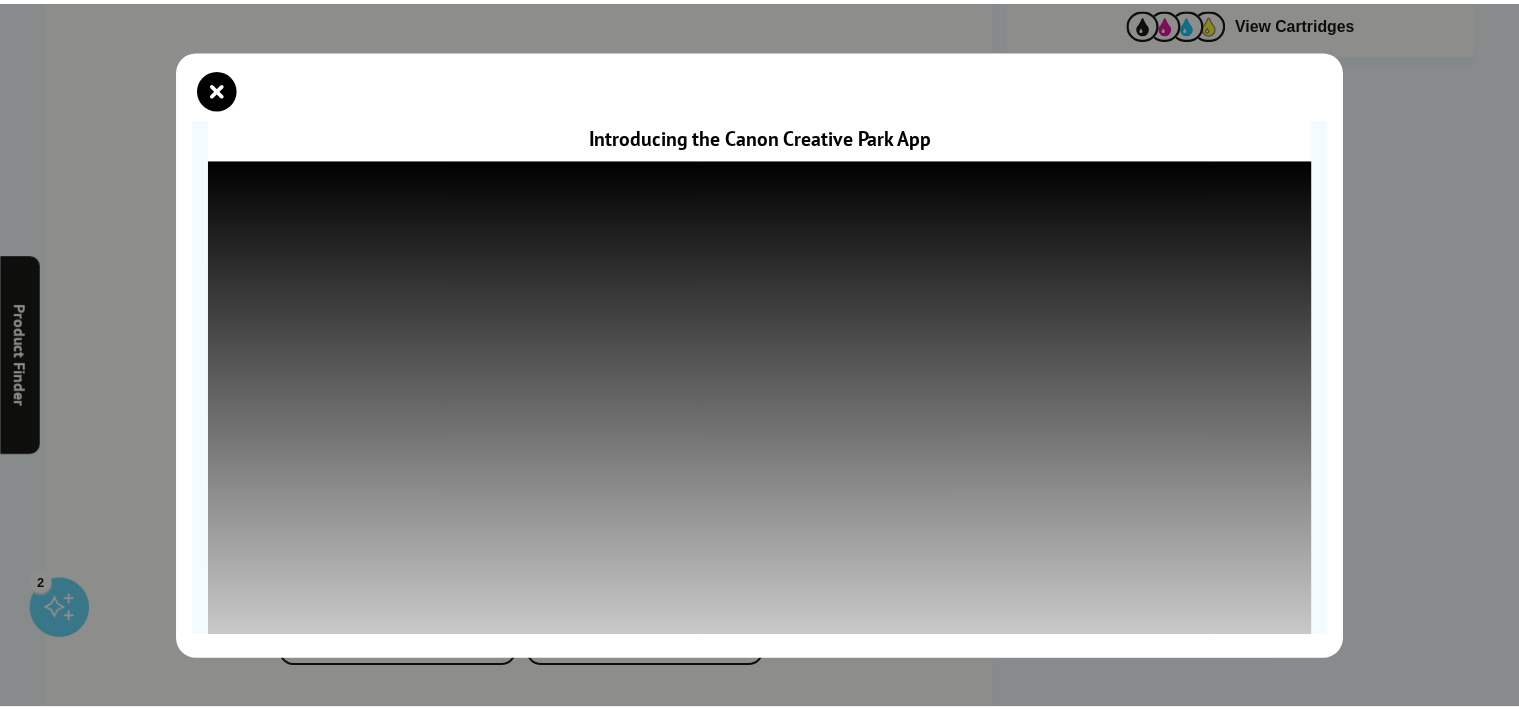 scroll, scrollTop: 260, scrollLeft: 0, axis: vertical 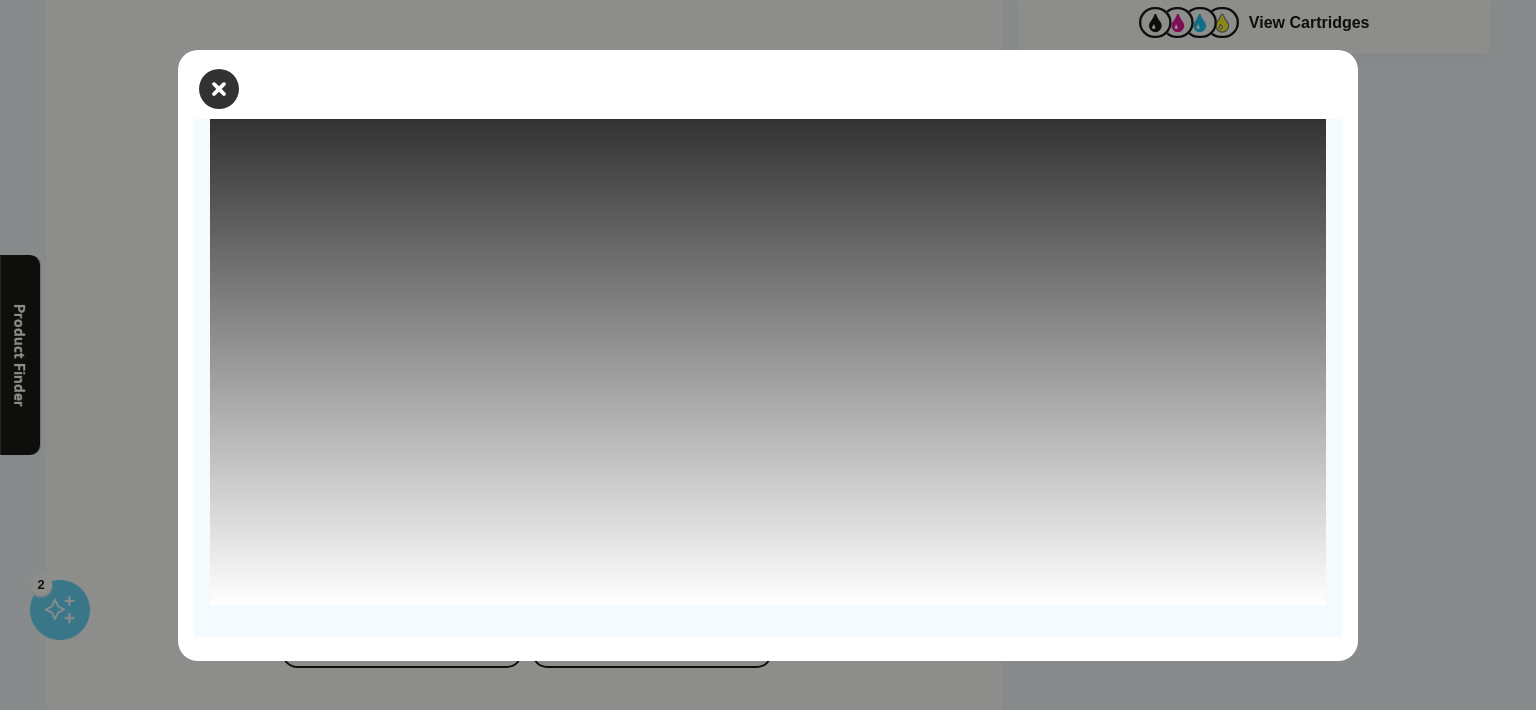 click at bounding box center (219, 89) 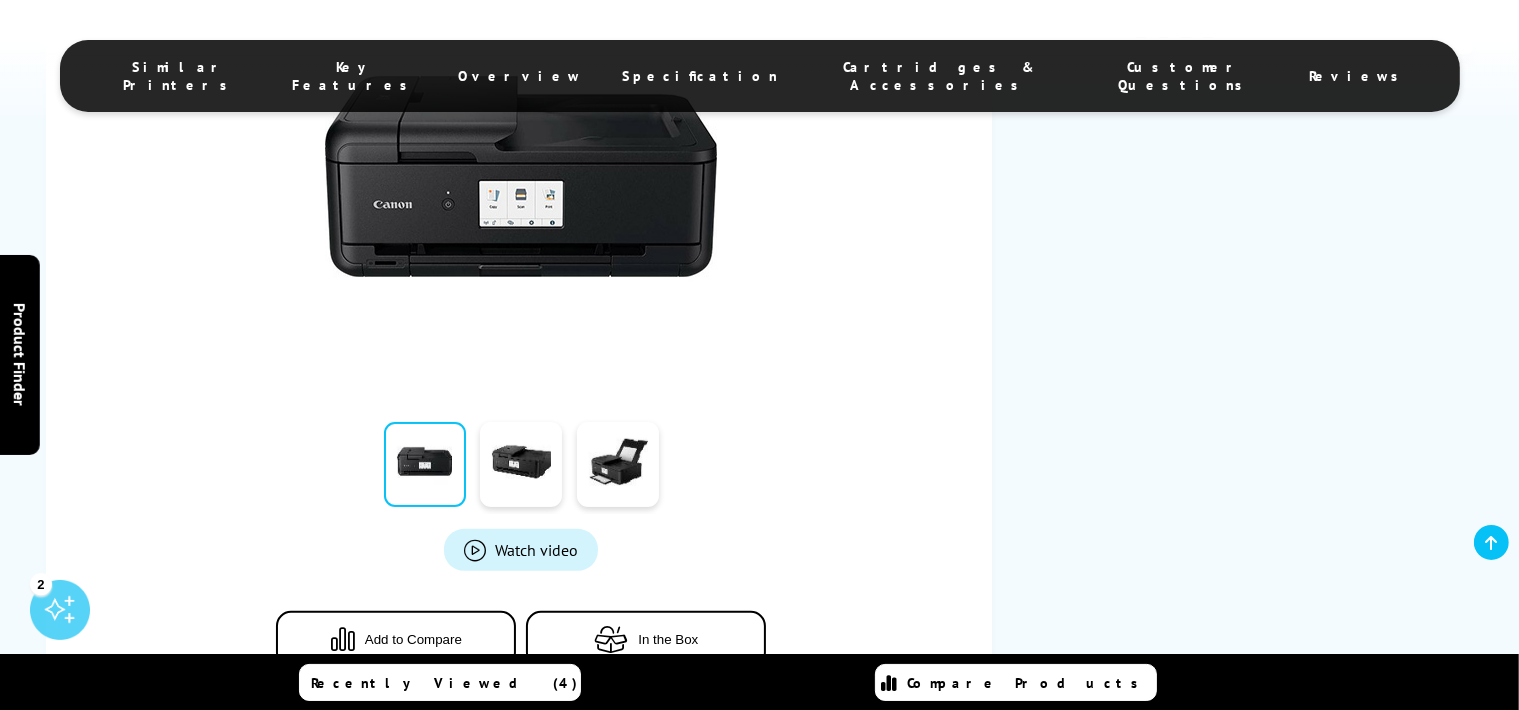 click on "Cartridges & Accessories" at bounding box center [939, 76] 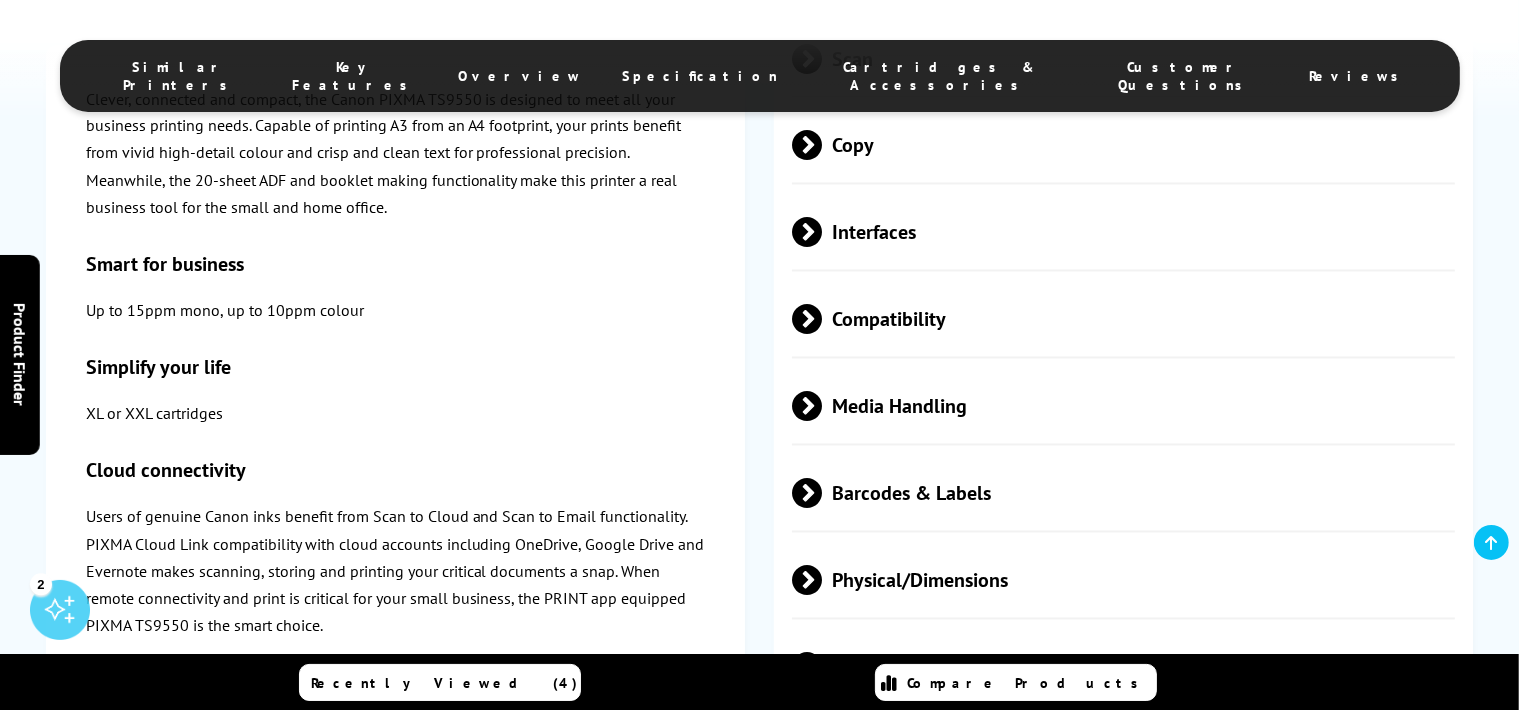scroll, scrollTop: 3280, scrollLeft: 0, axis: vertical 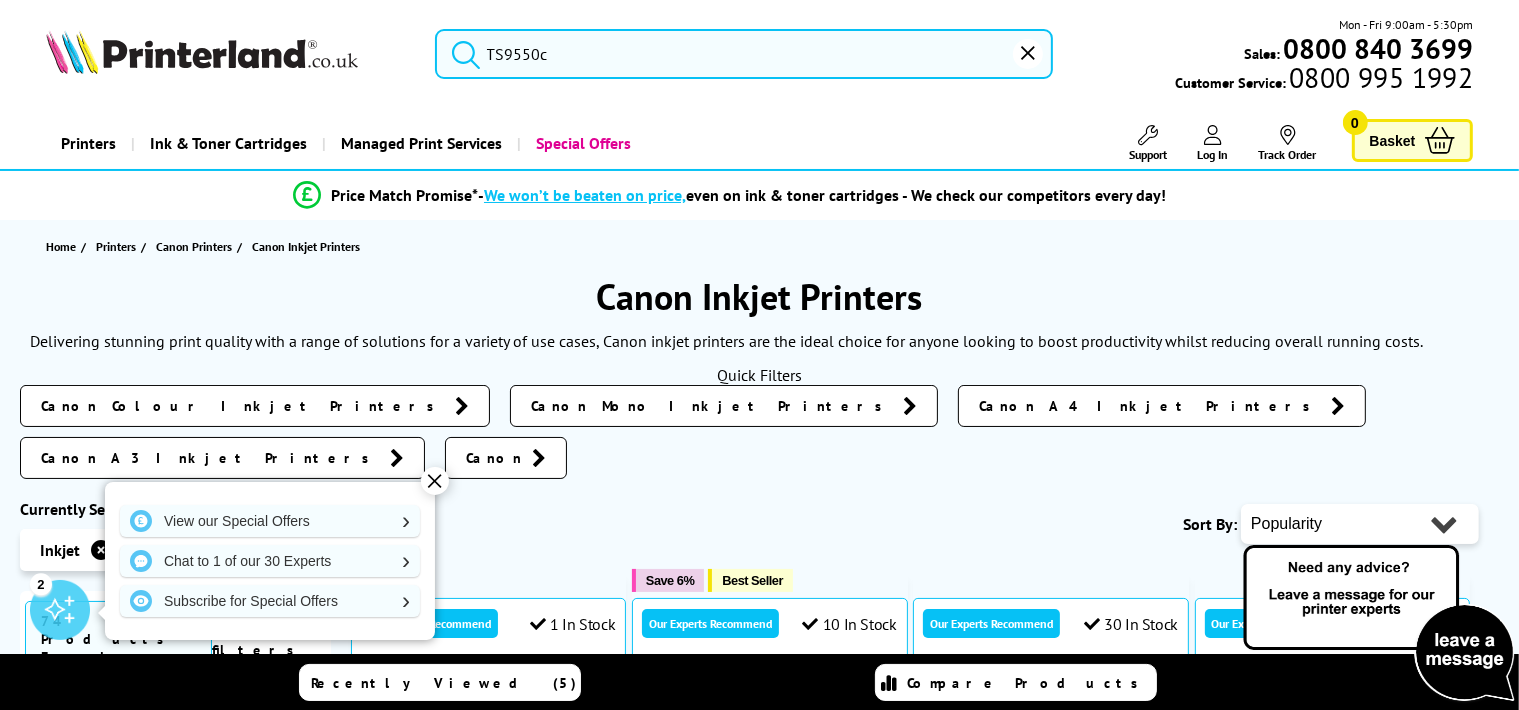 click on "TS9550c" at bounding box center (744, 54) 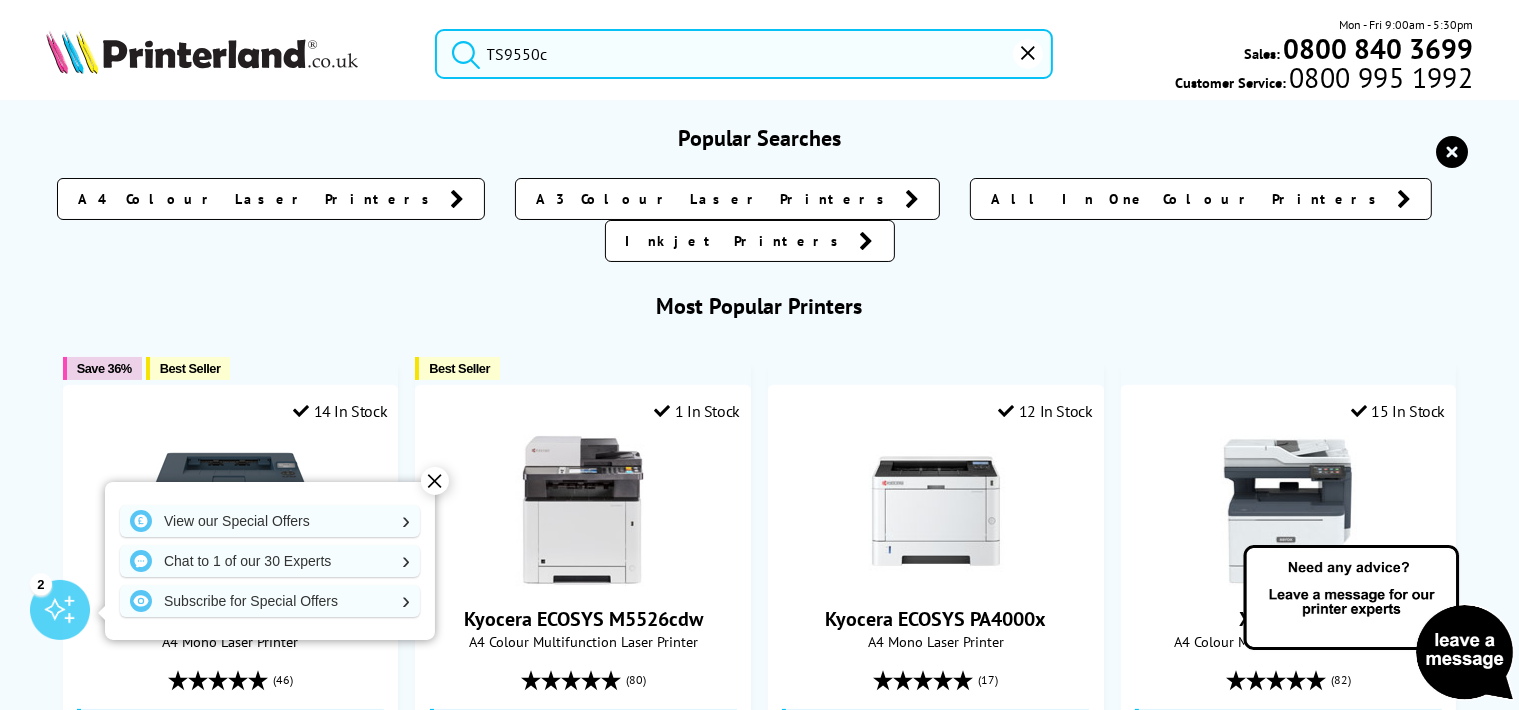 click at bounding box center (461, 51) 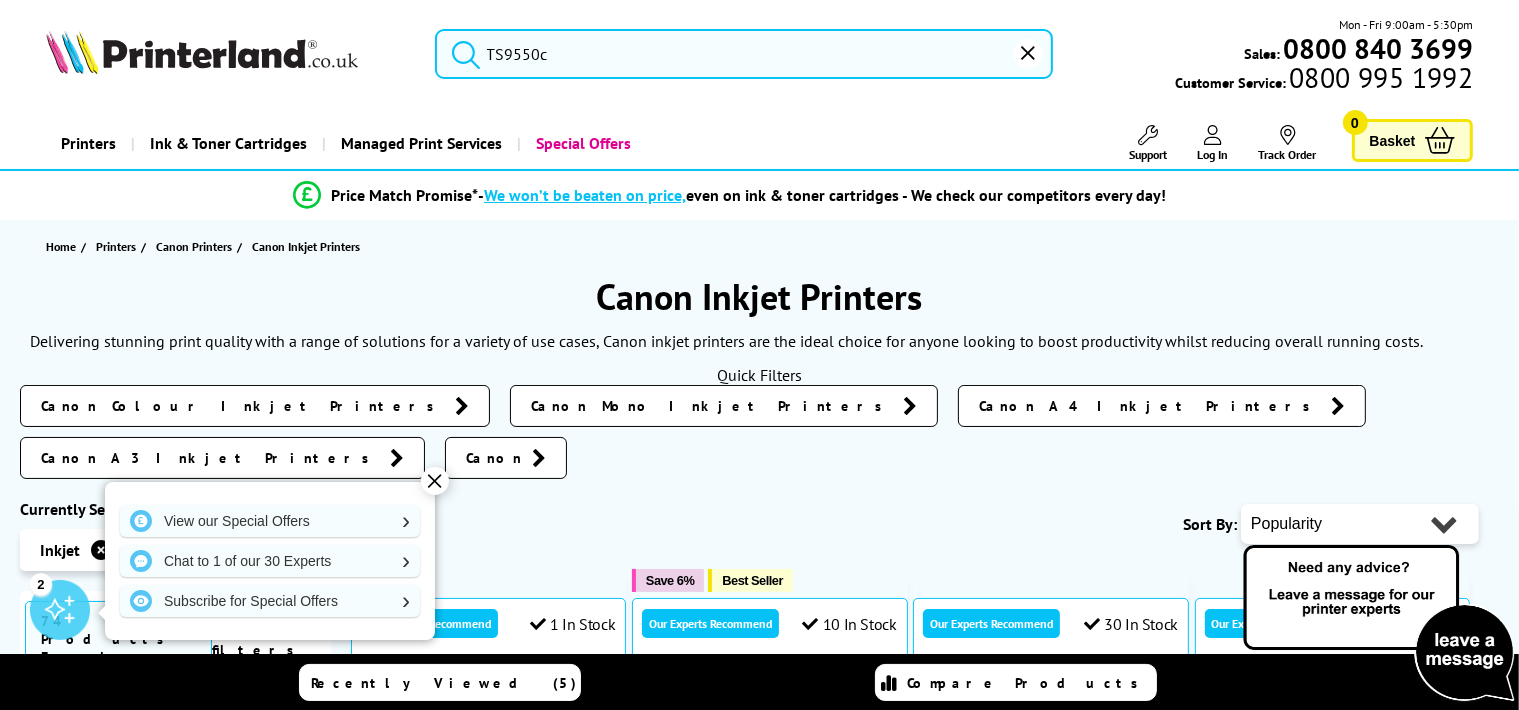 click on "Home
Printers
Canon Printers
Canon Inkjet Printers" at bounding box center [759, 246] 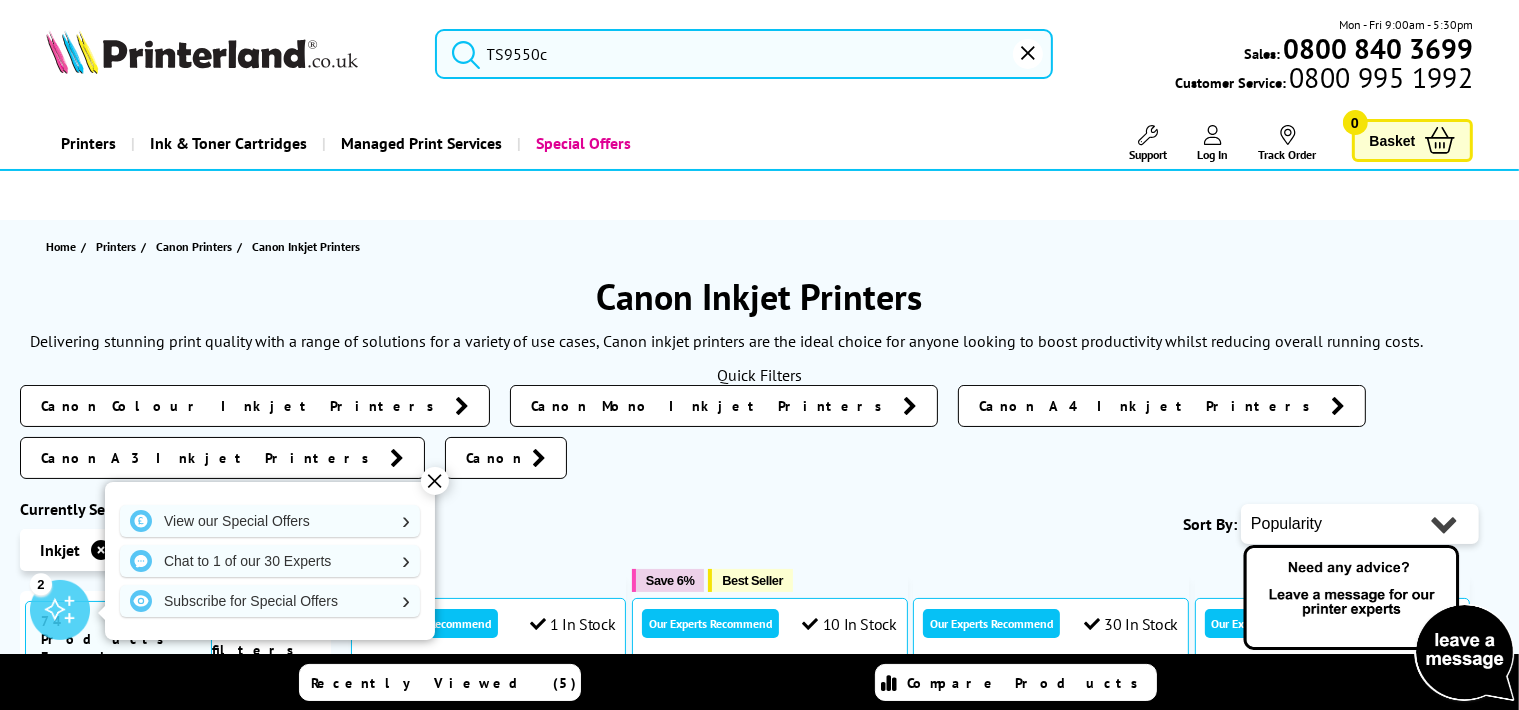 click at bounding box center [461, 51] 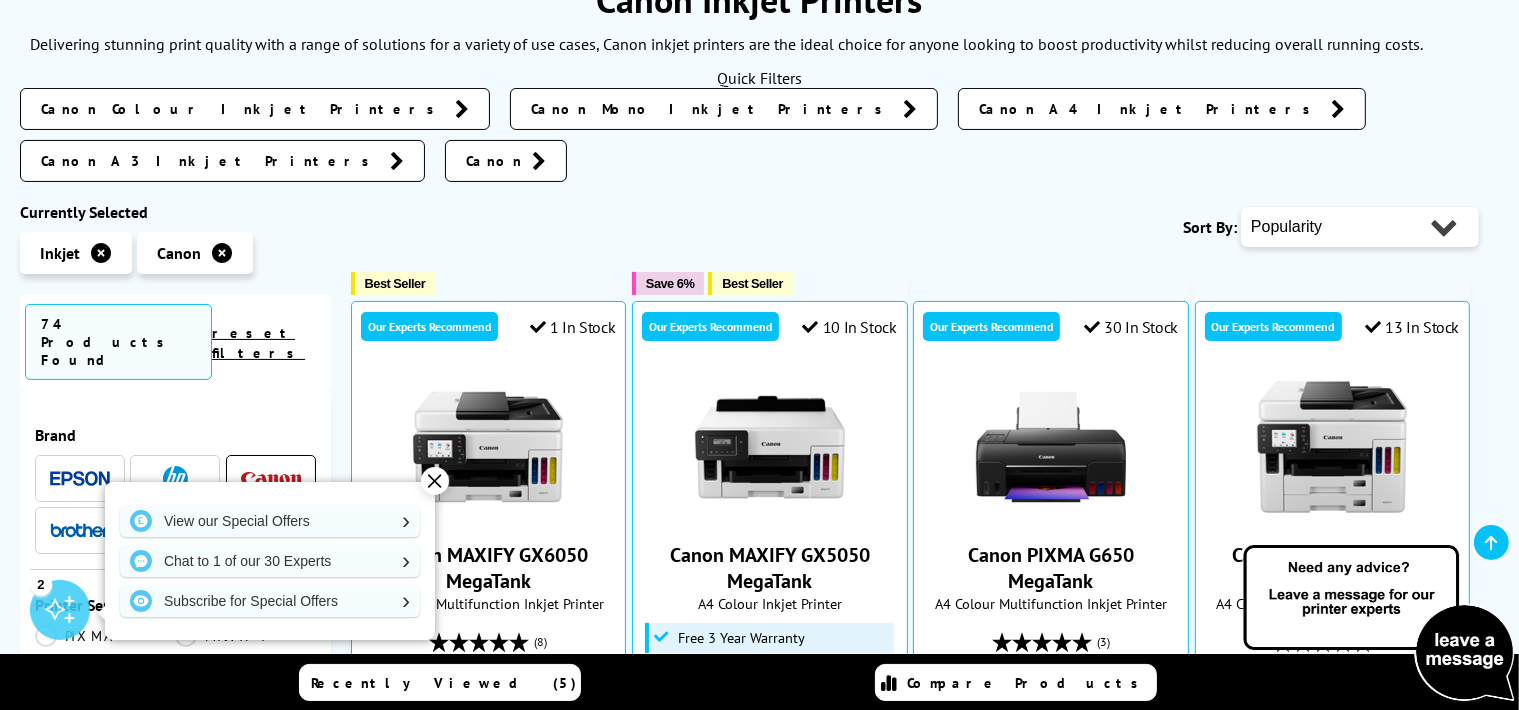 scroll, scrollTop: 300, scrollLeft: 0, axis: vertical 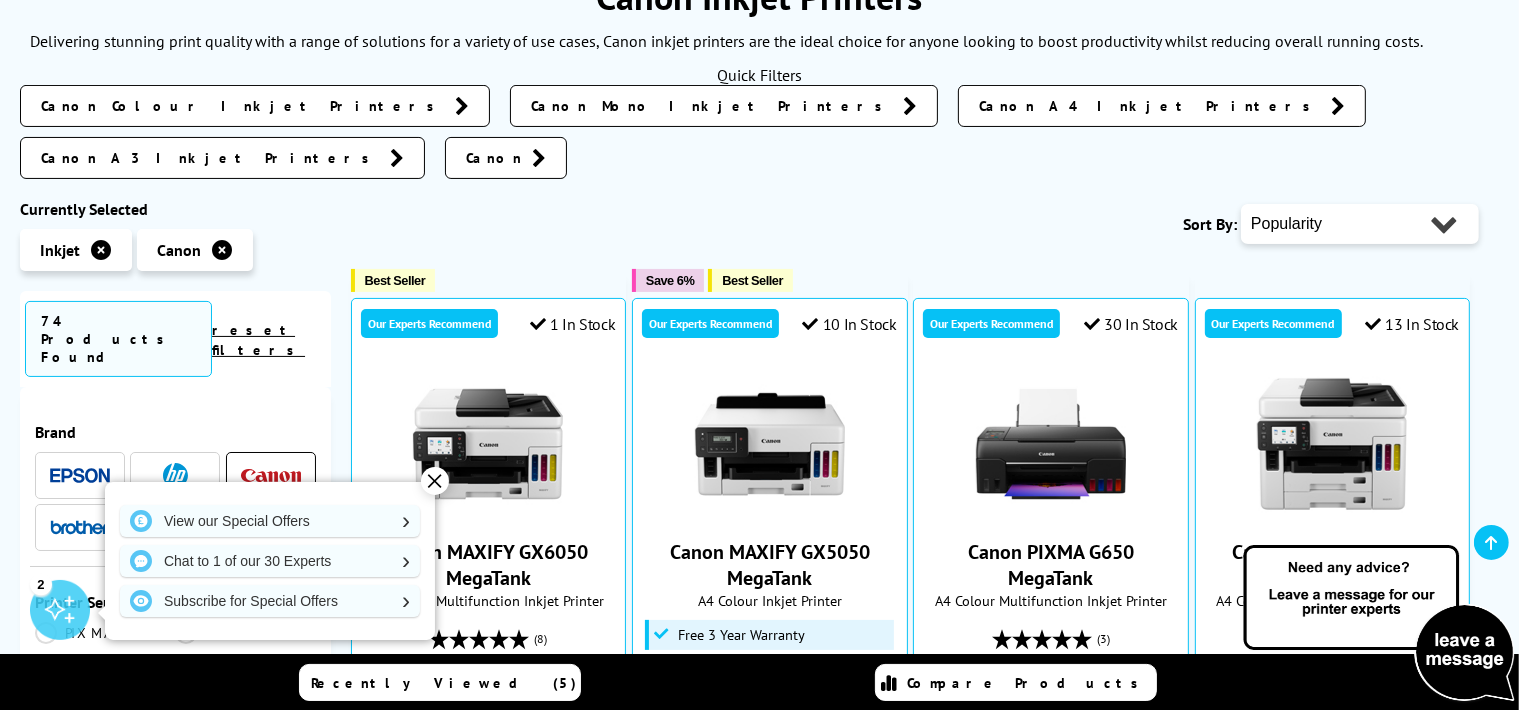 click at bounding box center (271, 475) 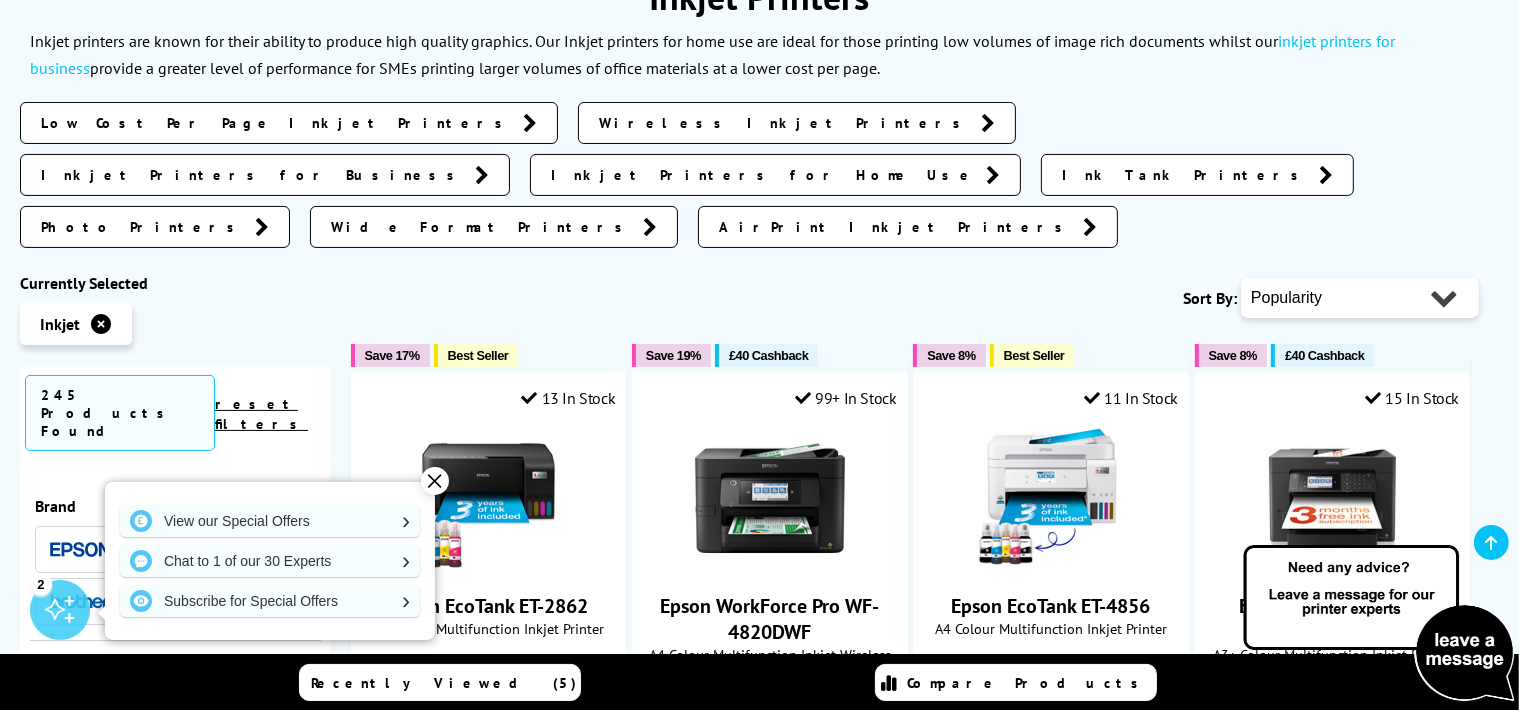 scroll, scrollTop: 0, scrollLeft: 0, axis: both 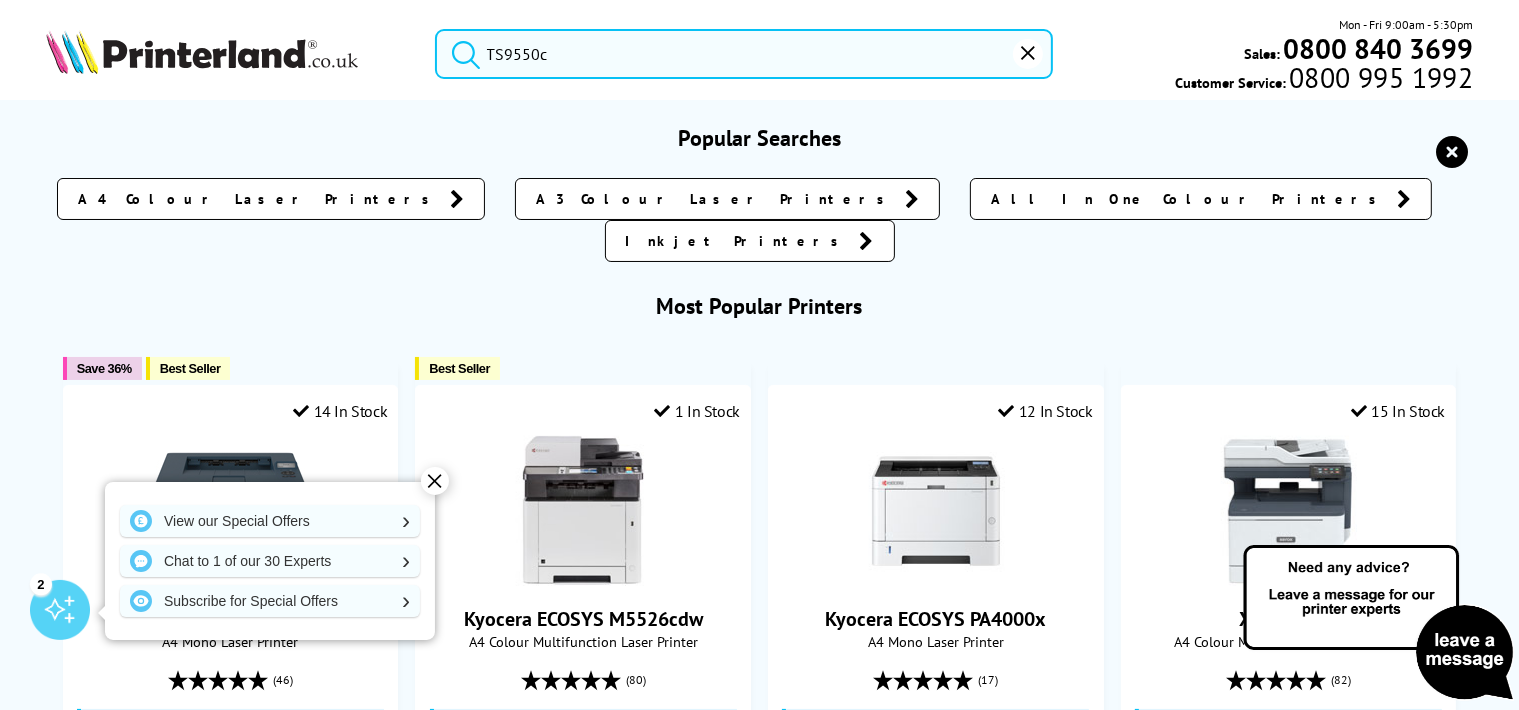 click on "TS9550c" at bounding box center [744, 54] 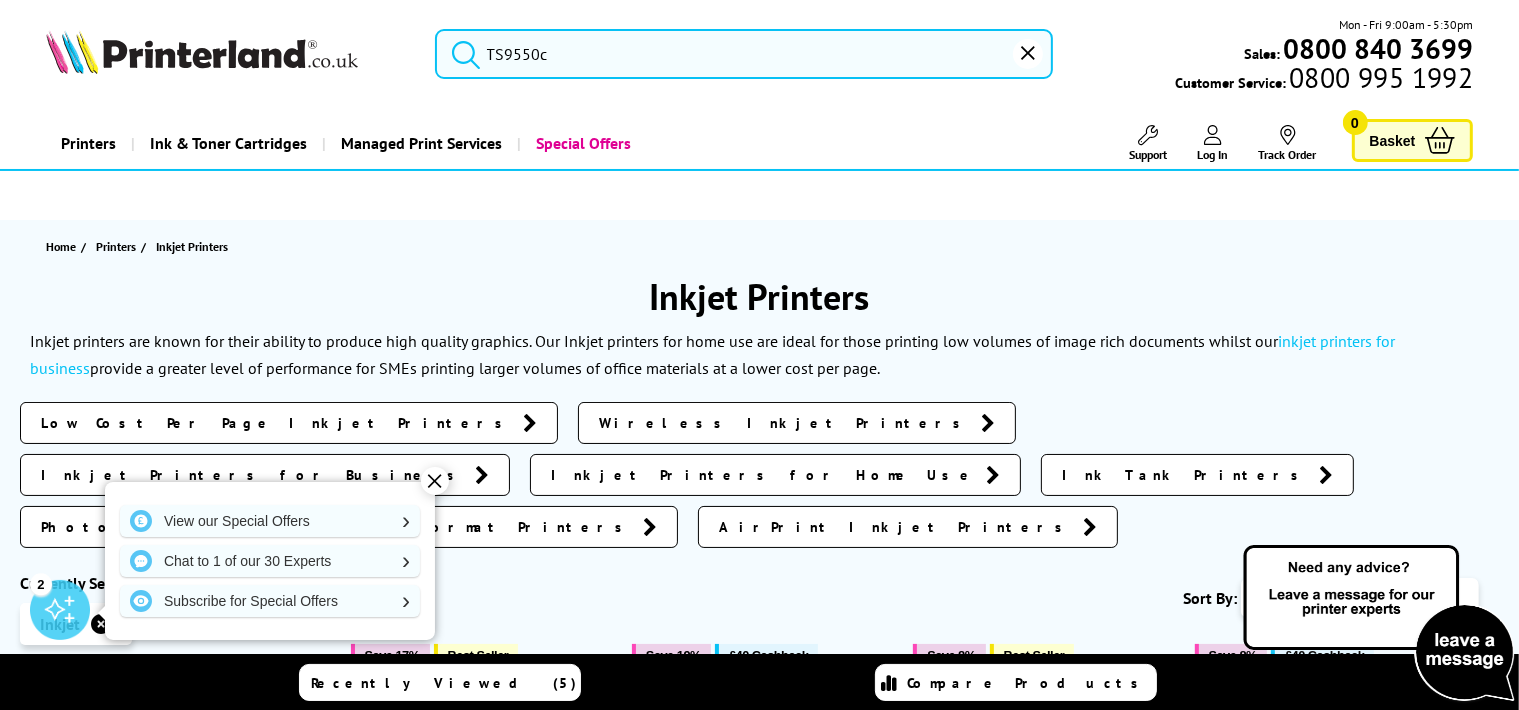 click on "TS9550c" at bounding box center (744, 54) 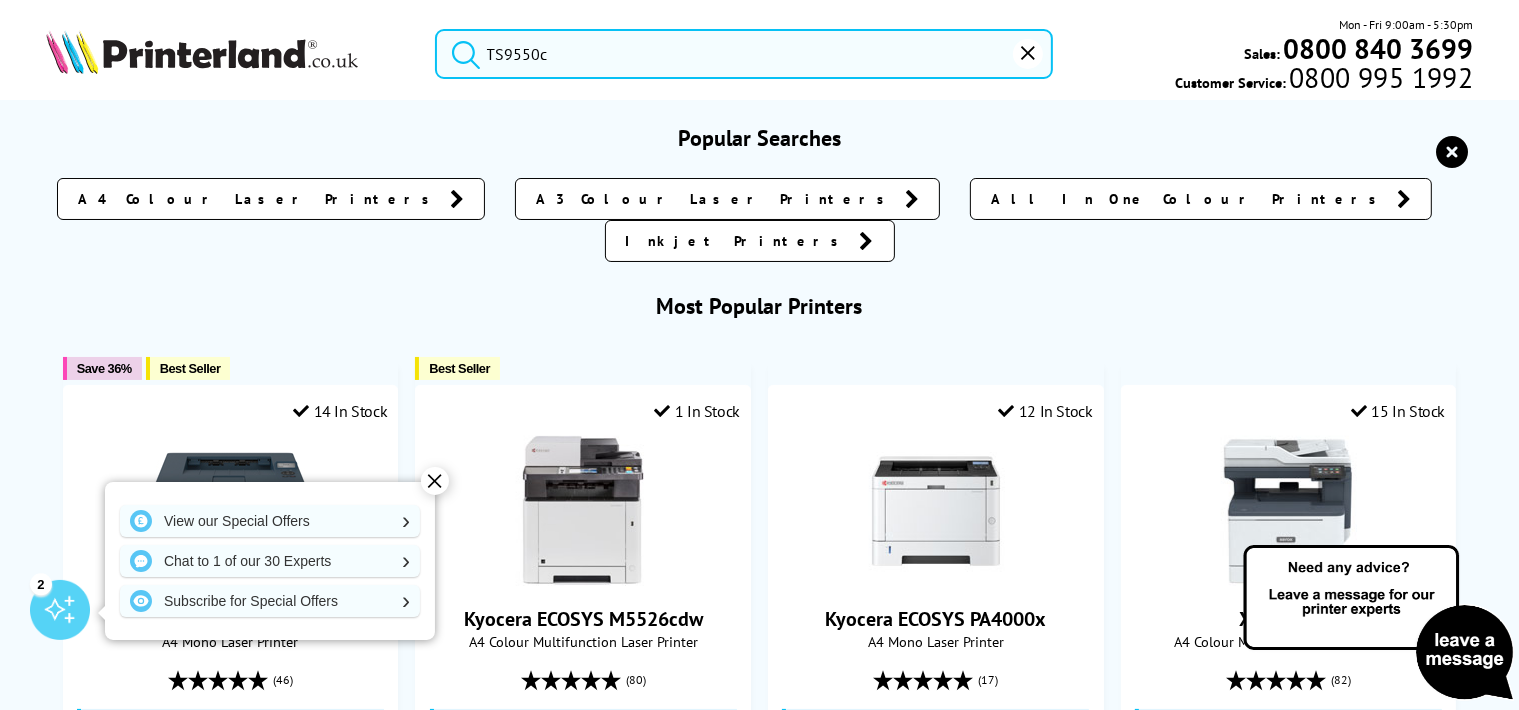 click on "Popular Searches
A4 Colour Laser Printers
A3 Colour Laser Printers
All In One Colour Printers
Inkjet Printers
(46)" at bounding box center (759, 927) 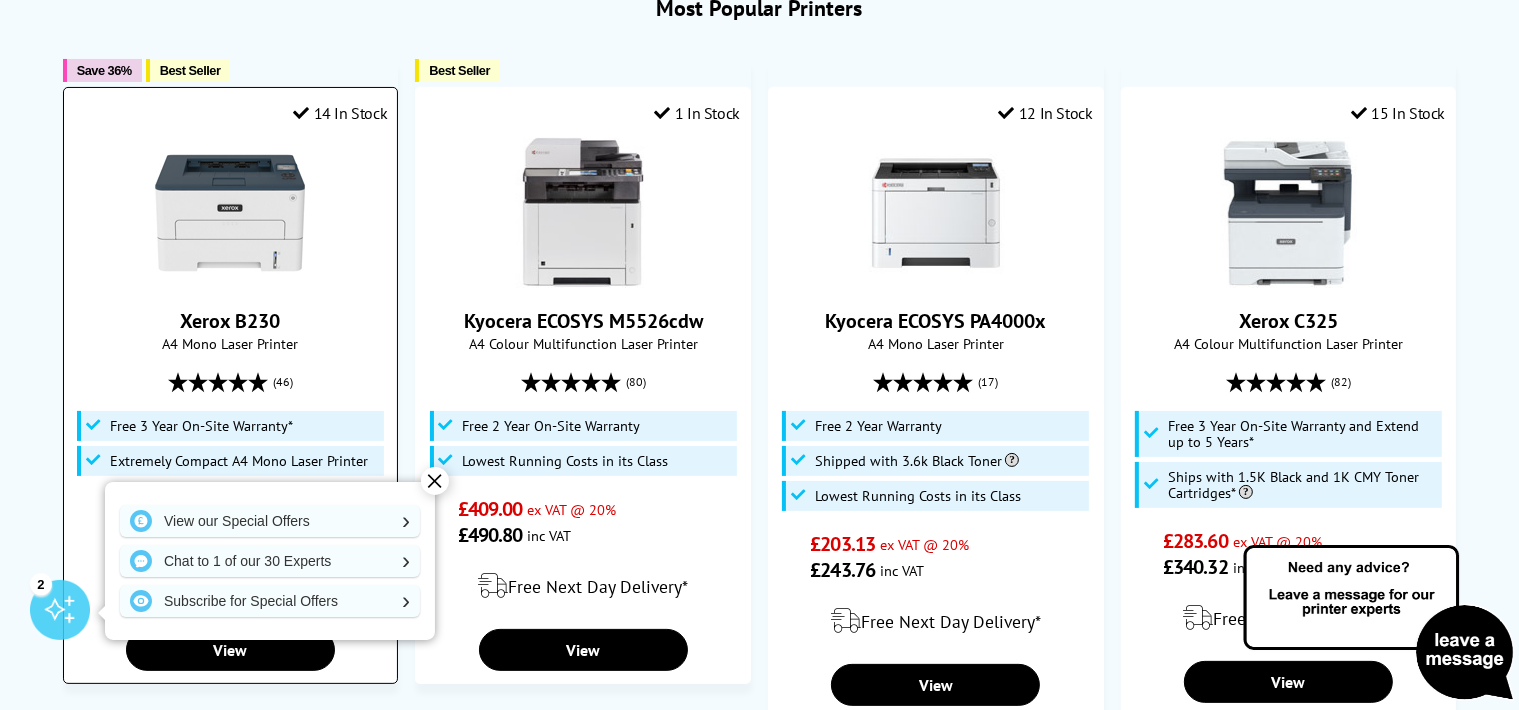 scroll, scrollTop: 300, scrollLeft: 0, axis: vertical 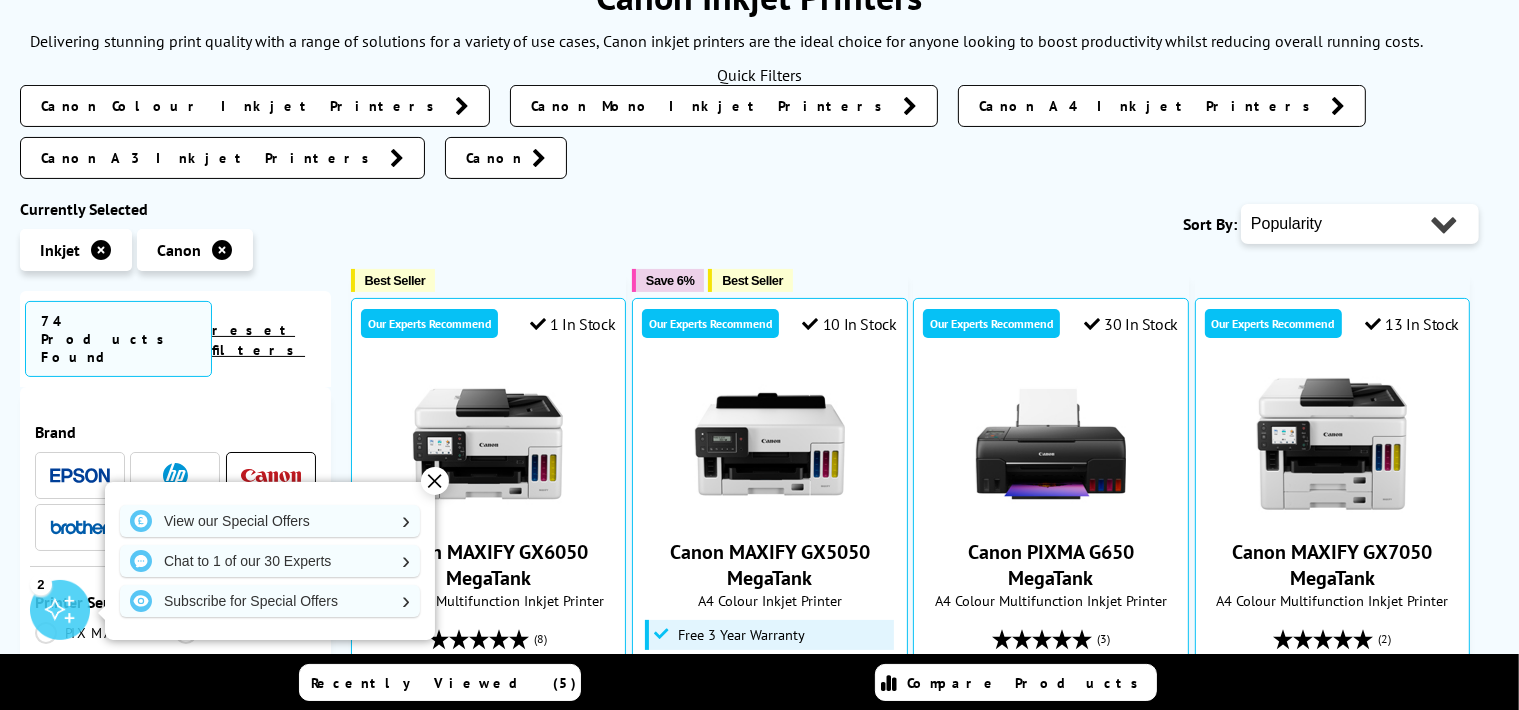 type on "TS955" 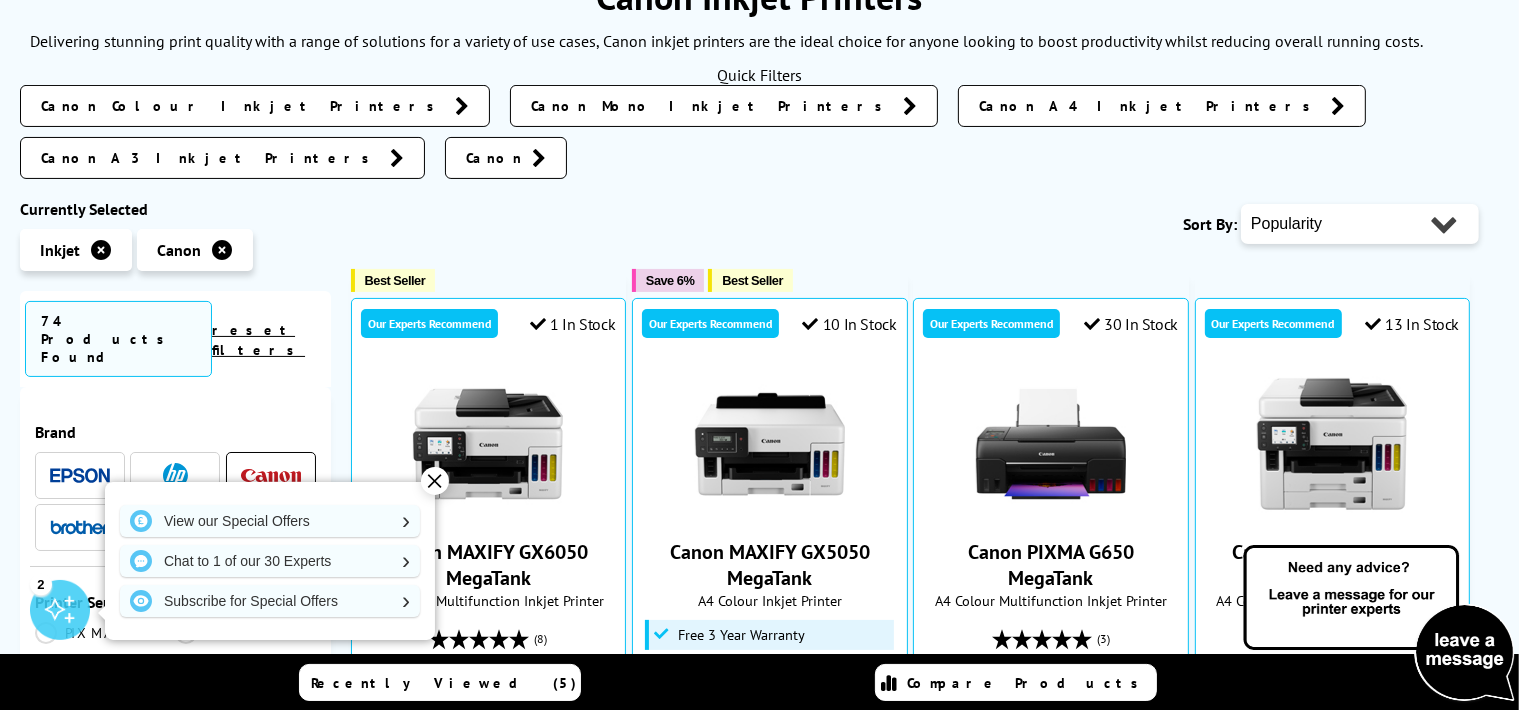 type on "TS95" 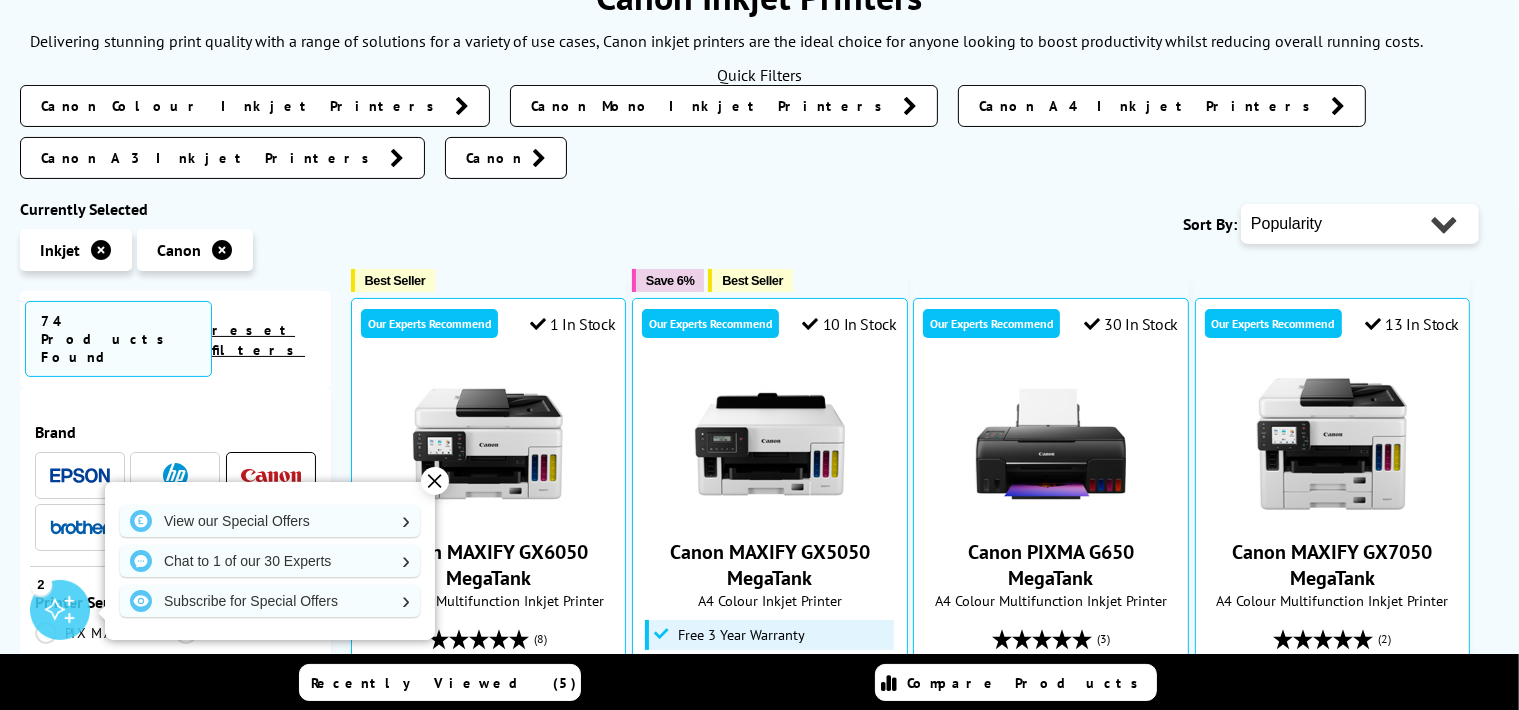 scroll, scrollTop: 300, scrollLeft: 0, axis: vertical 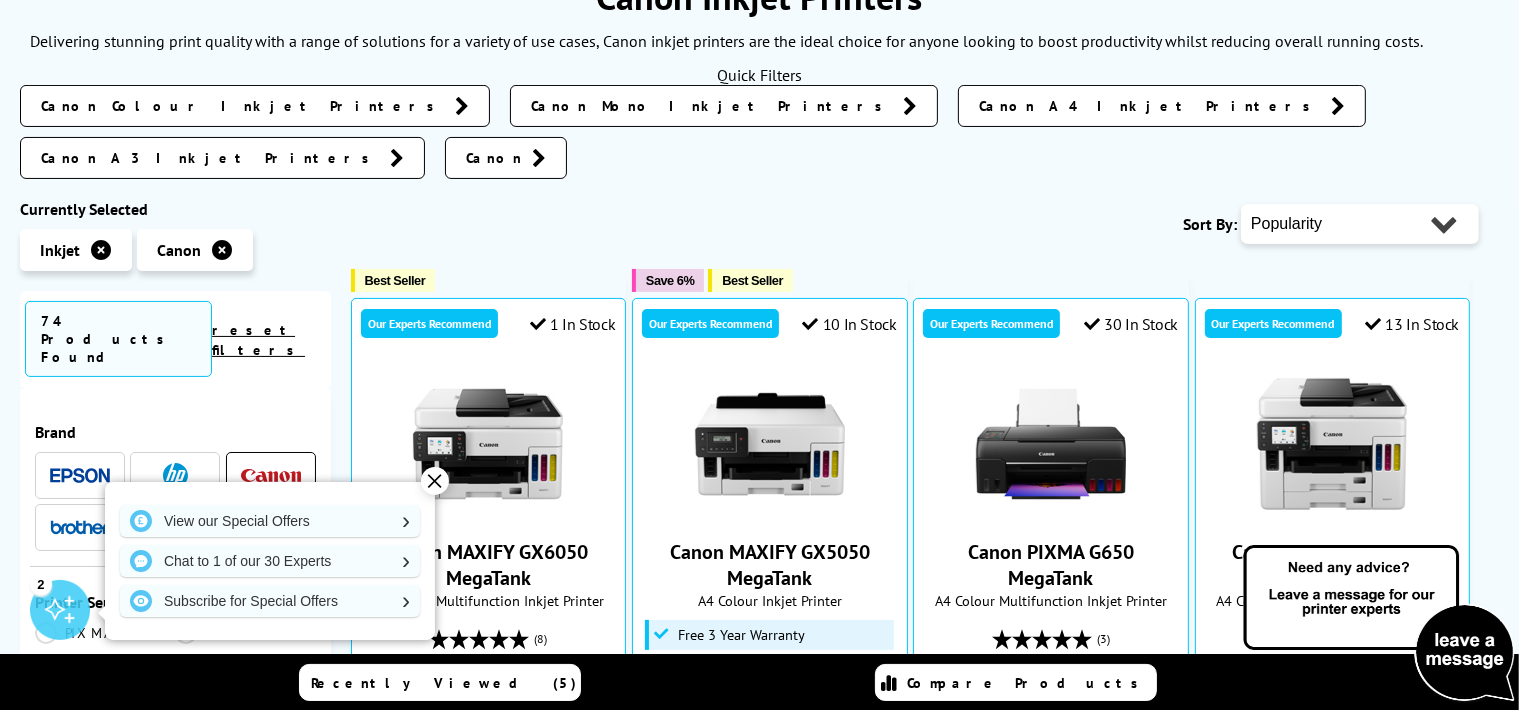 type on "TS9" 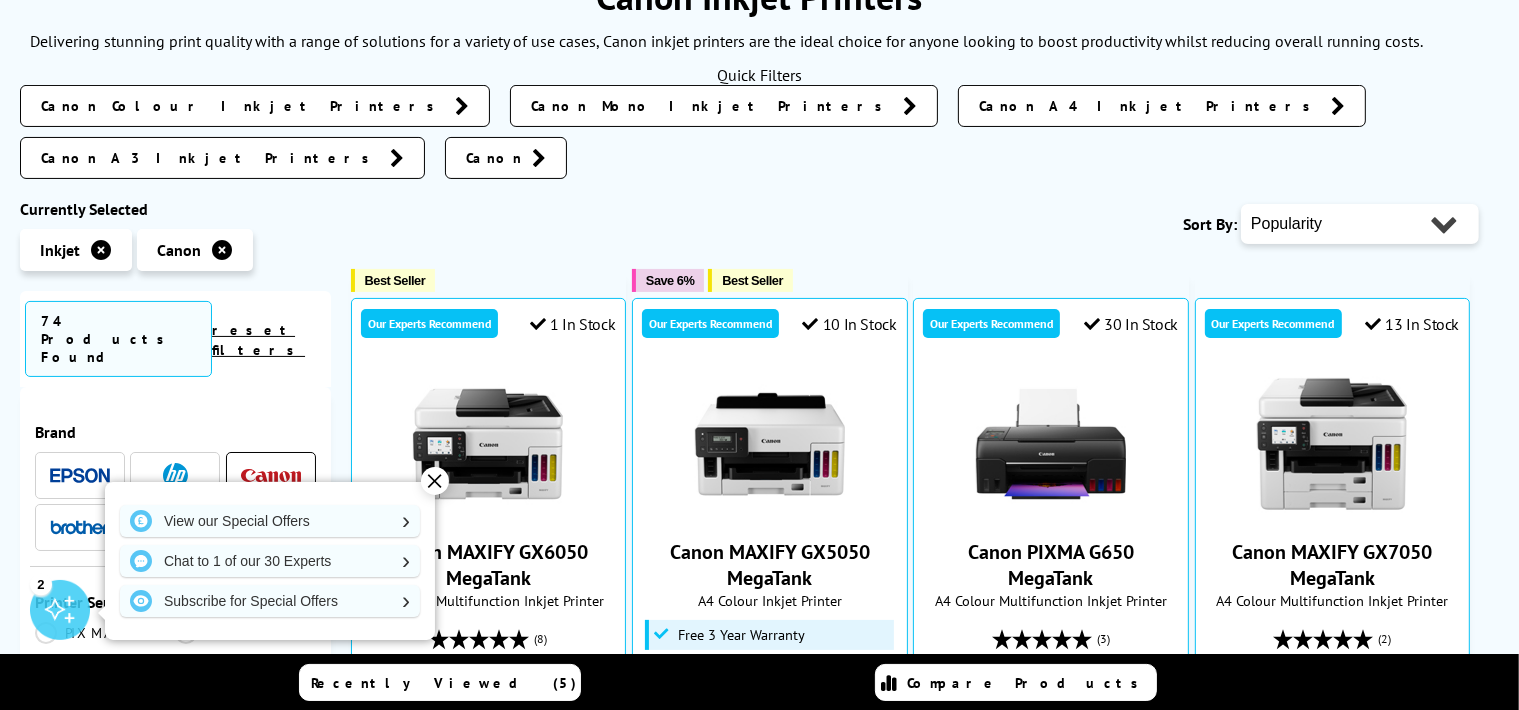scroll, scrollTop: 300, scrollLeft: 0, axis: vertical 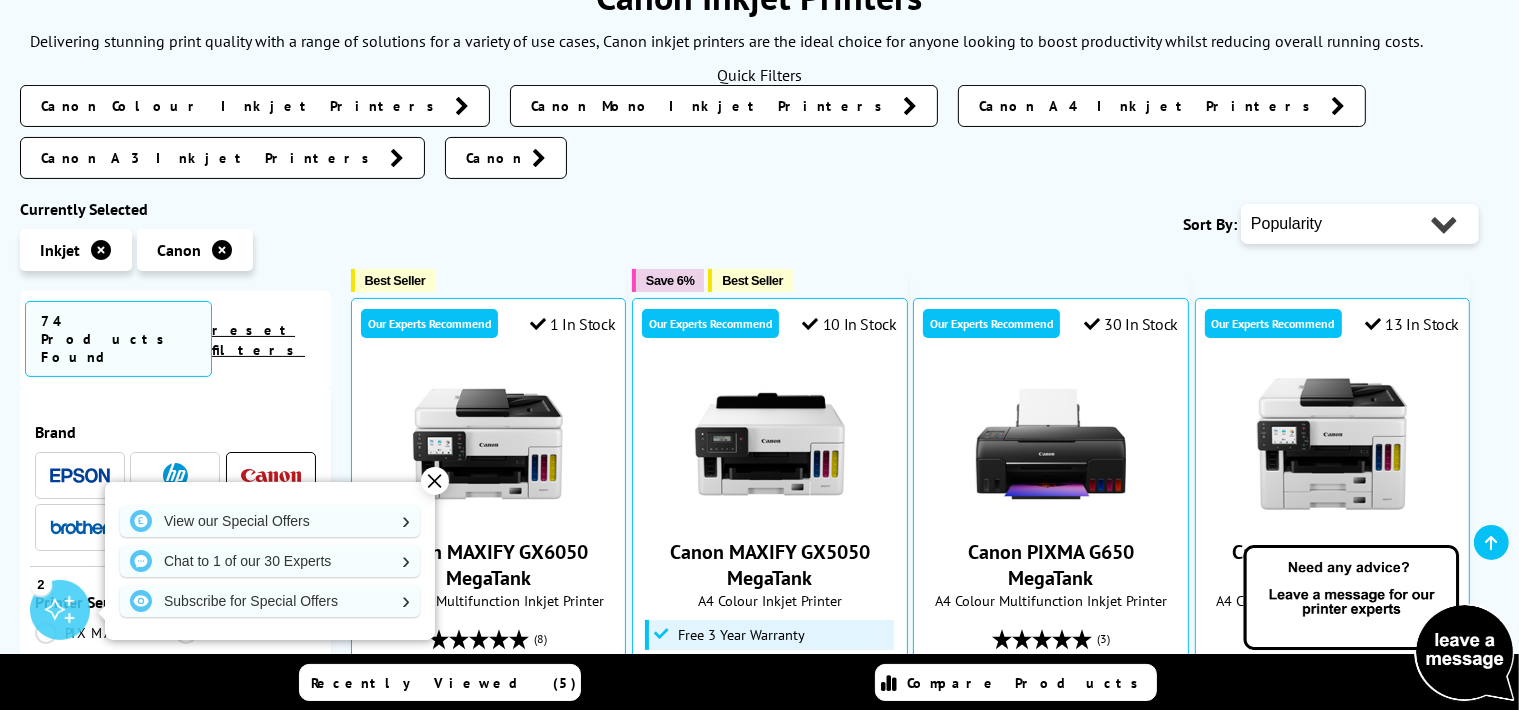 click at bounding box center (271, 475) 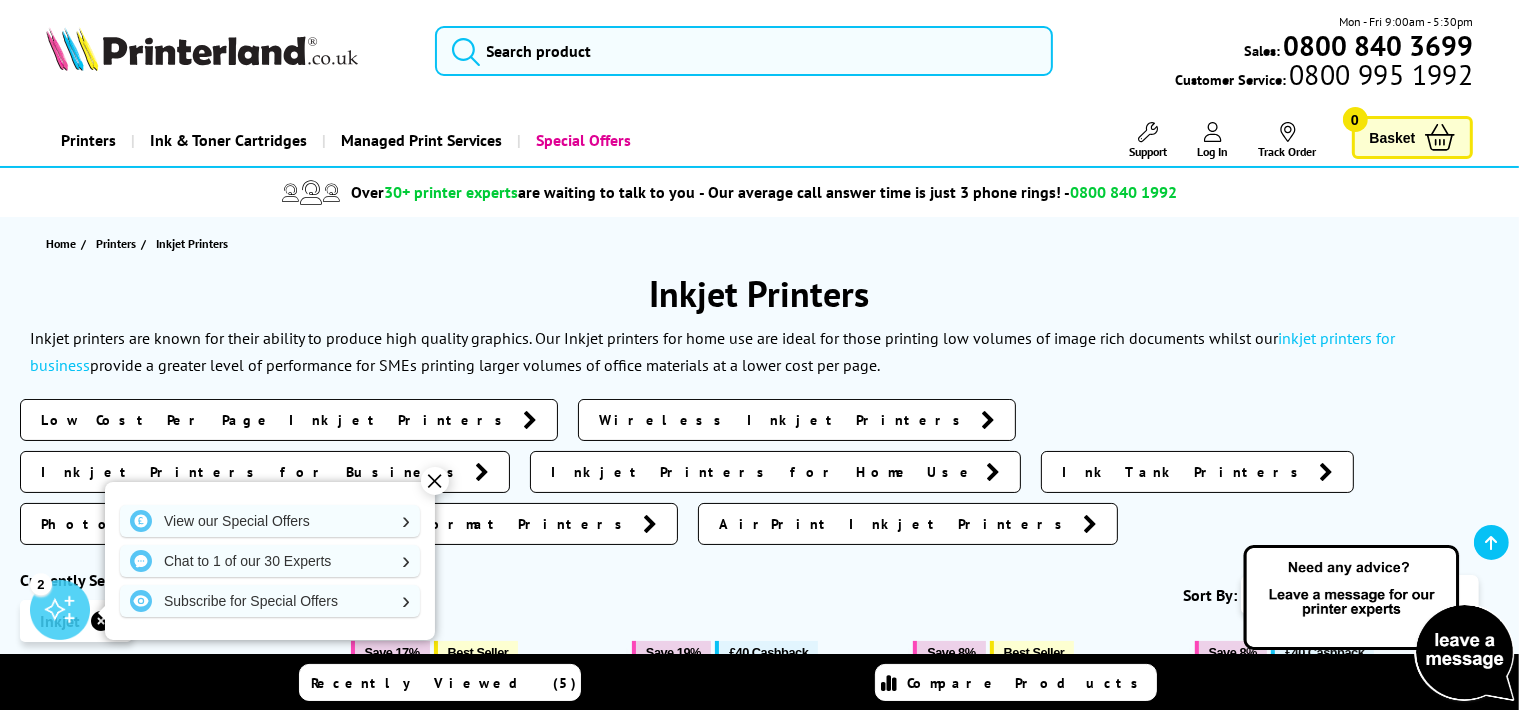 scroll, scrollTop: 0, scrollLeft: 0, axis: both 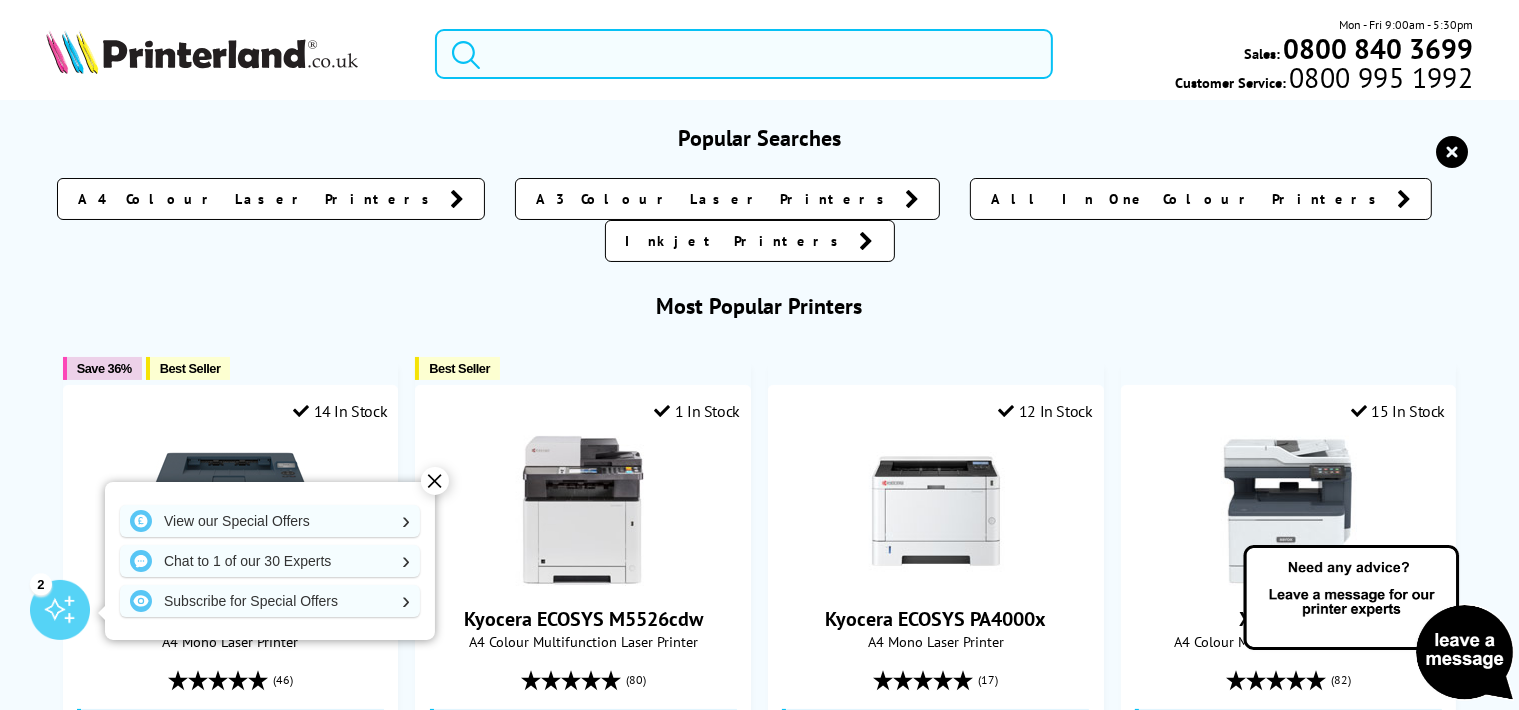 click at bounding box center (744, 54) 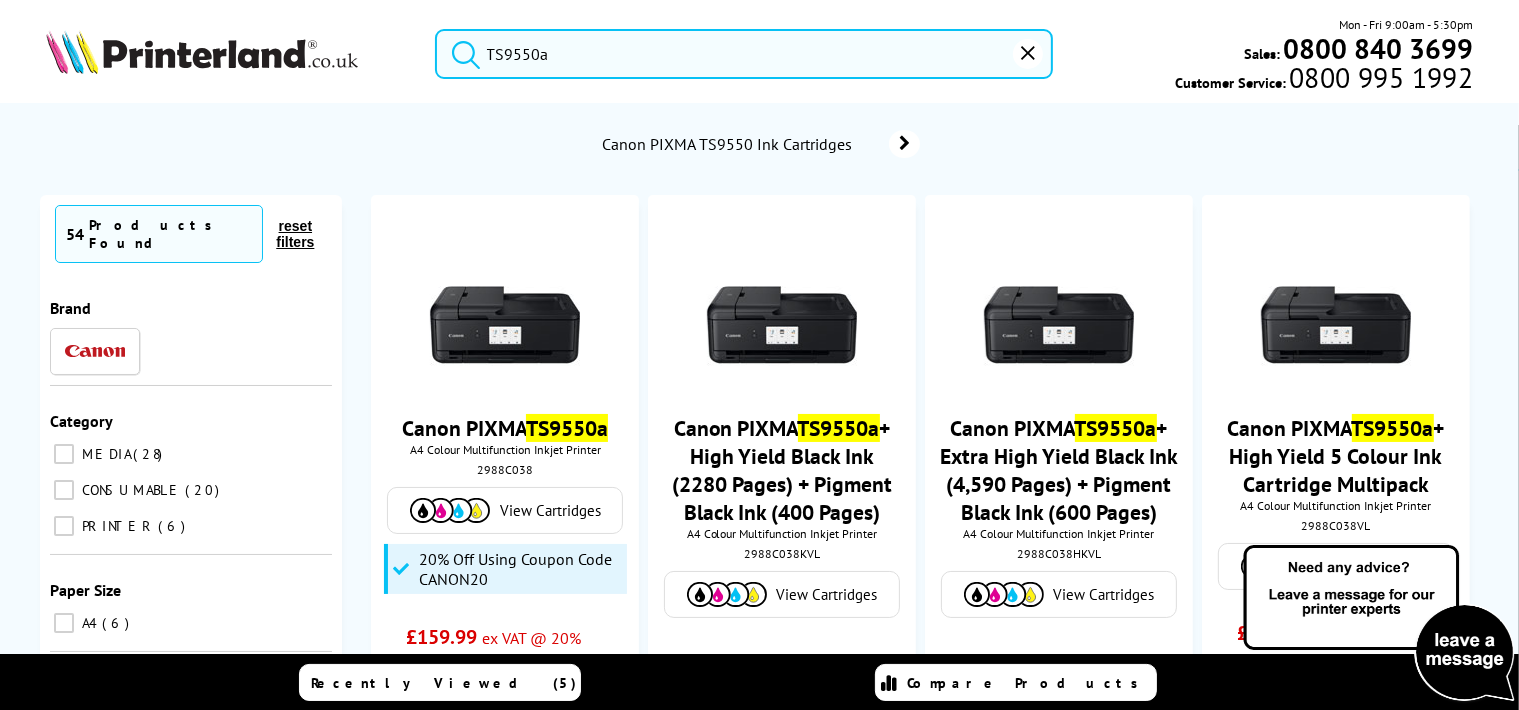 type on "TS9550a" 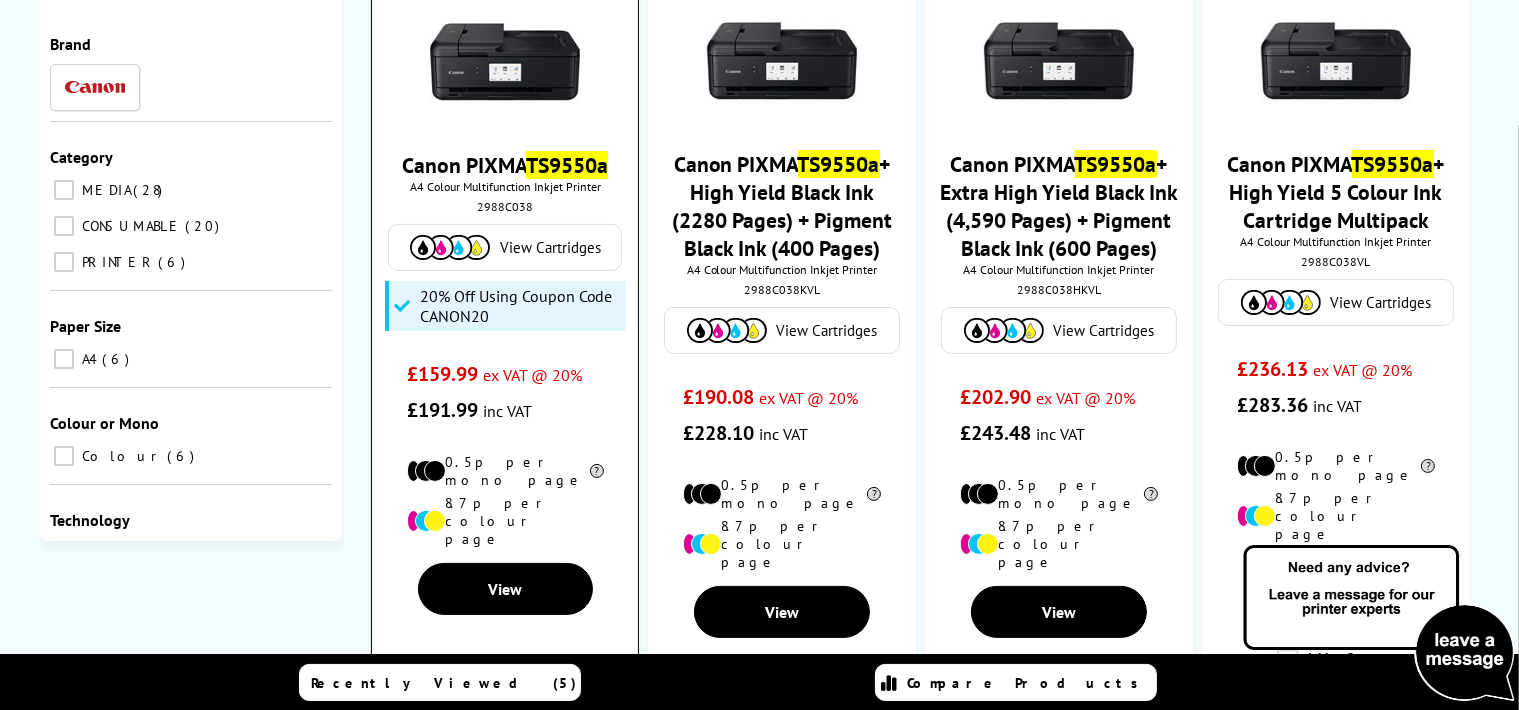 scroll, scrollTop: 300, scrollLeft: 0, axis: vertical 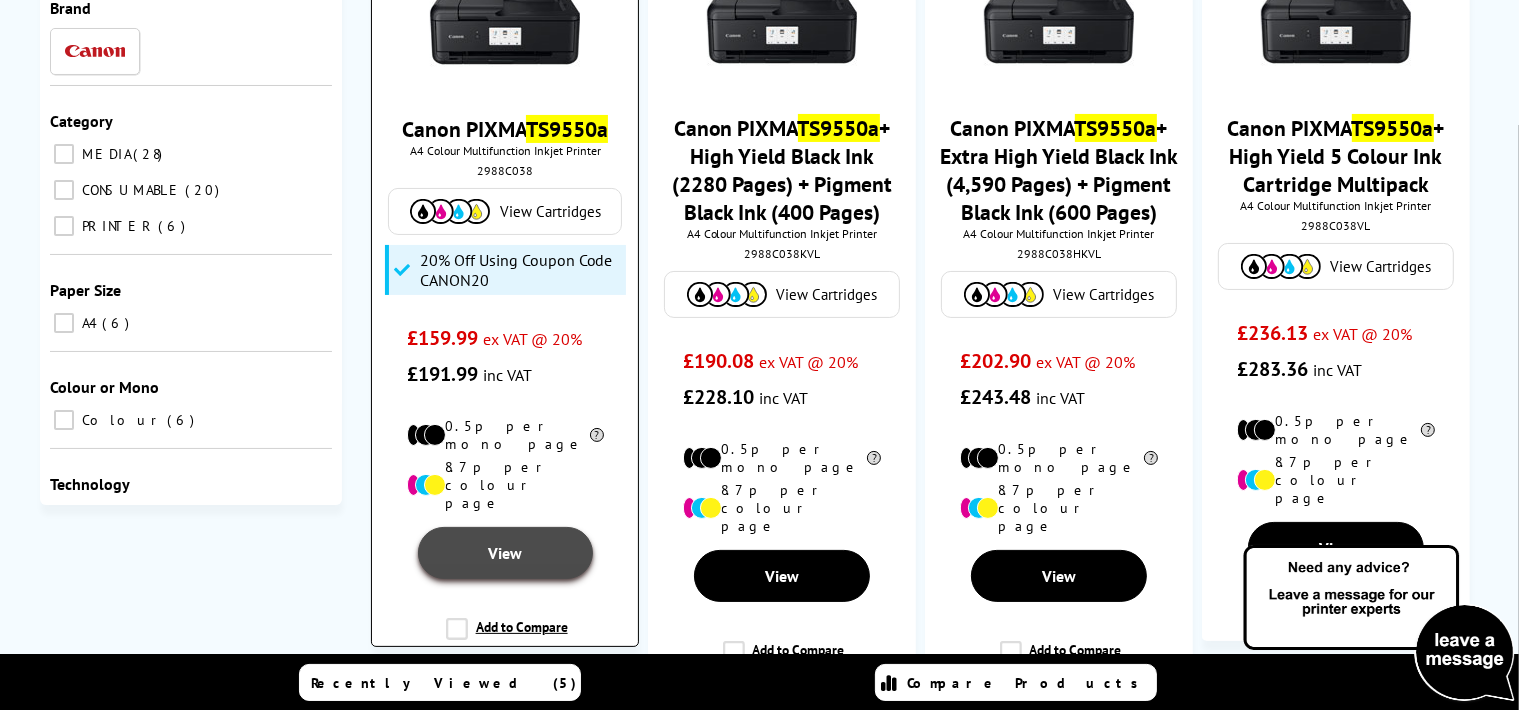 click on "View" at bounding box center [505, 553] 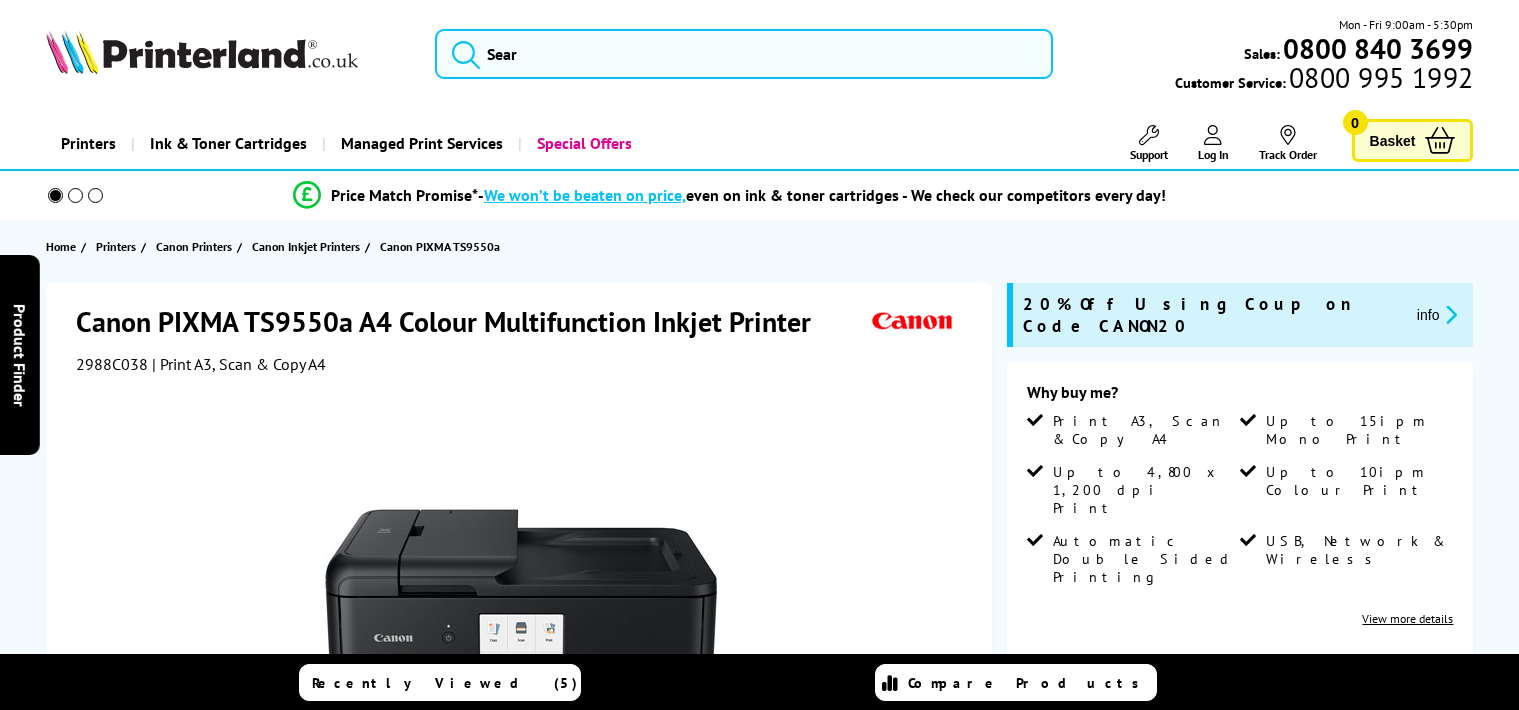 scroll, scrollTop: 0, scrollLeft: 0, axis: both 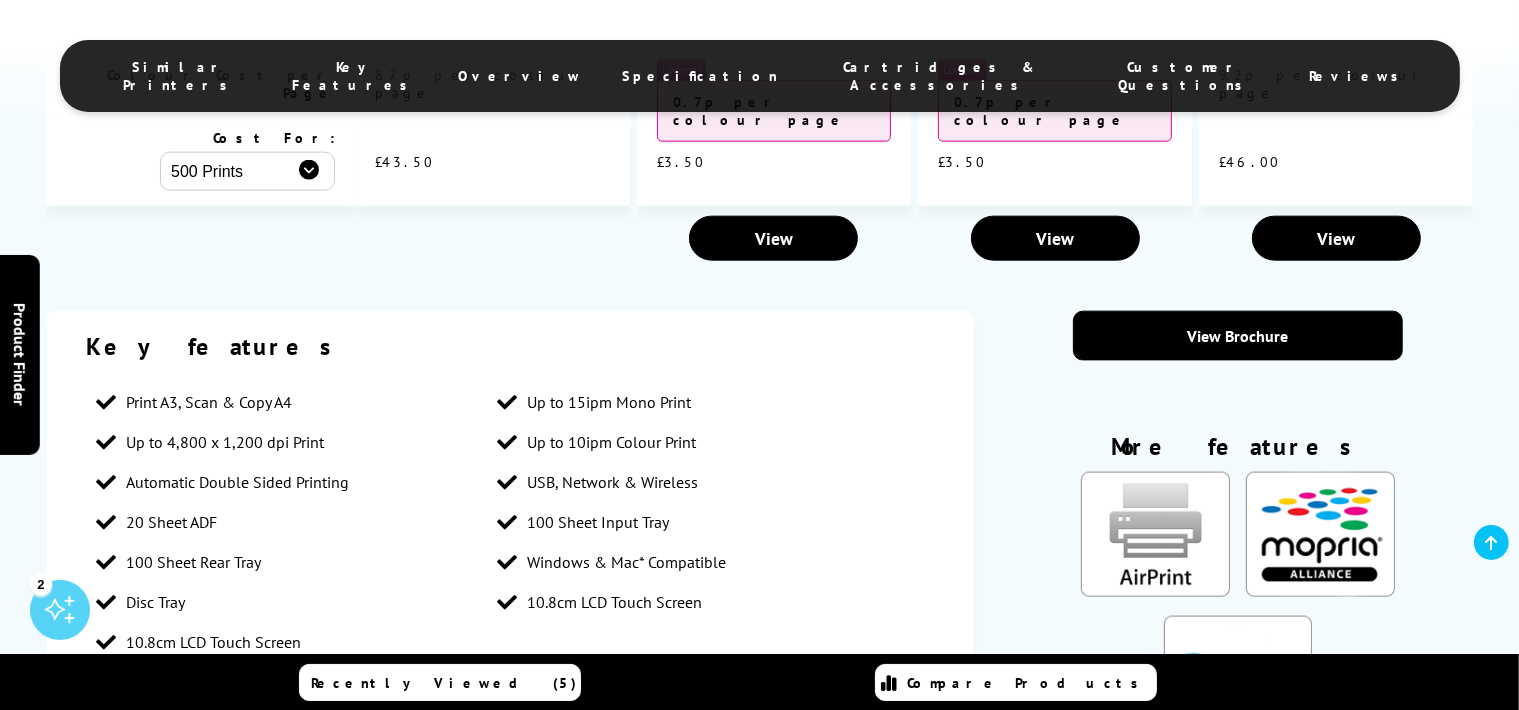 click on "Compatibility" at bounding box center [544, 783] 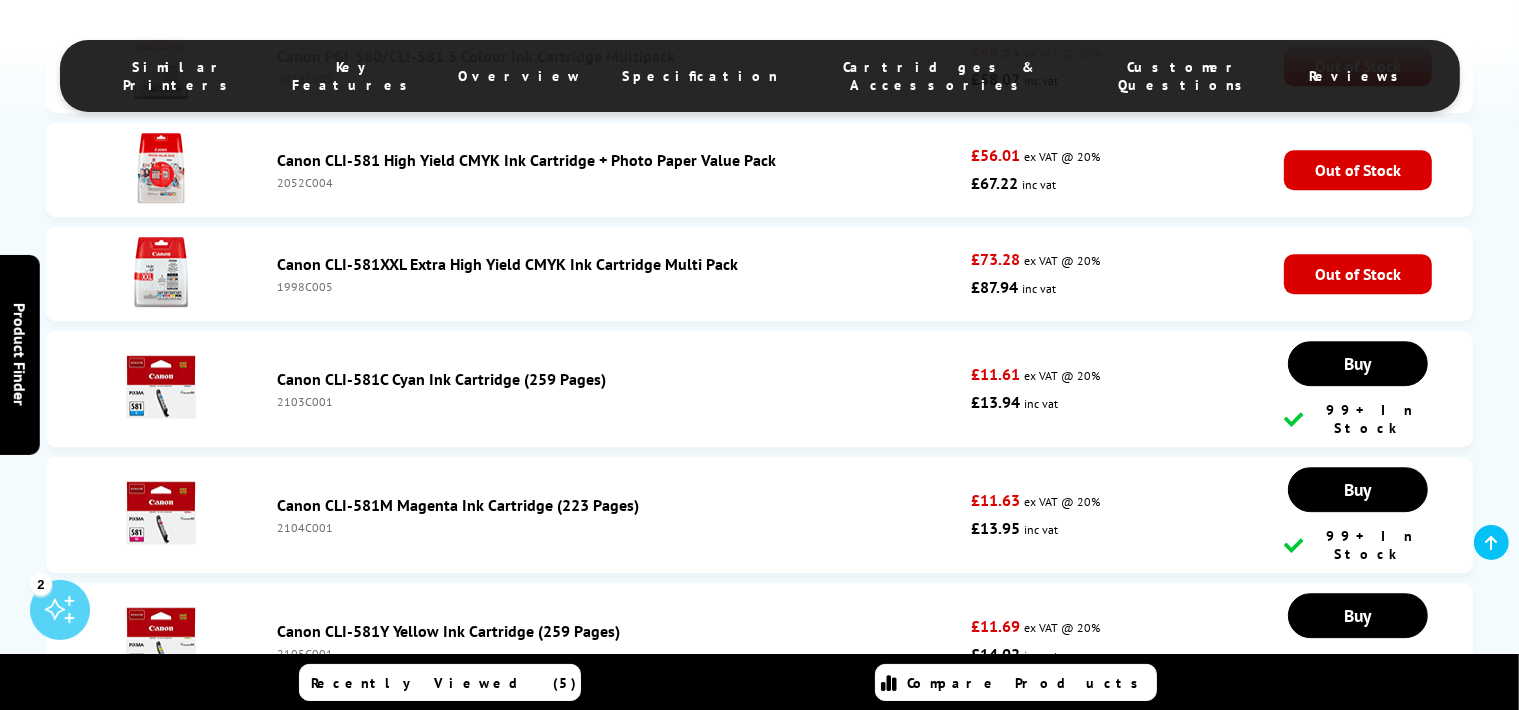scroll, scrollTop: 6022, scrollLeft: 0, axis: vertical 